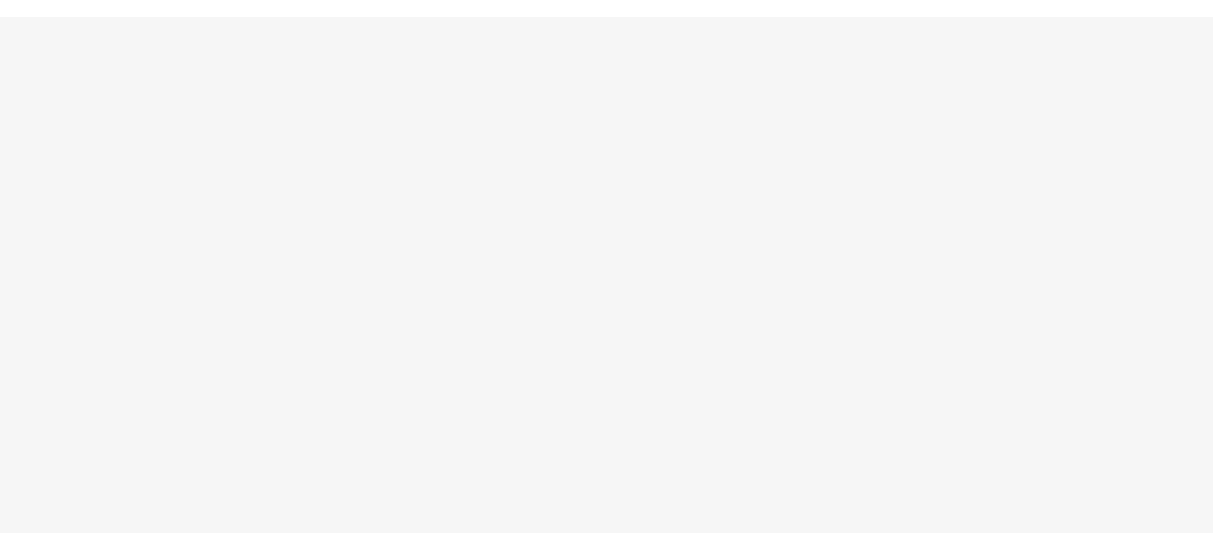 scroll, scrollTop: 0, scrollLeft: 0, axis: both 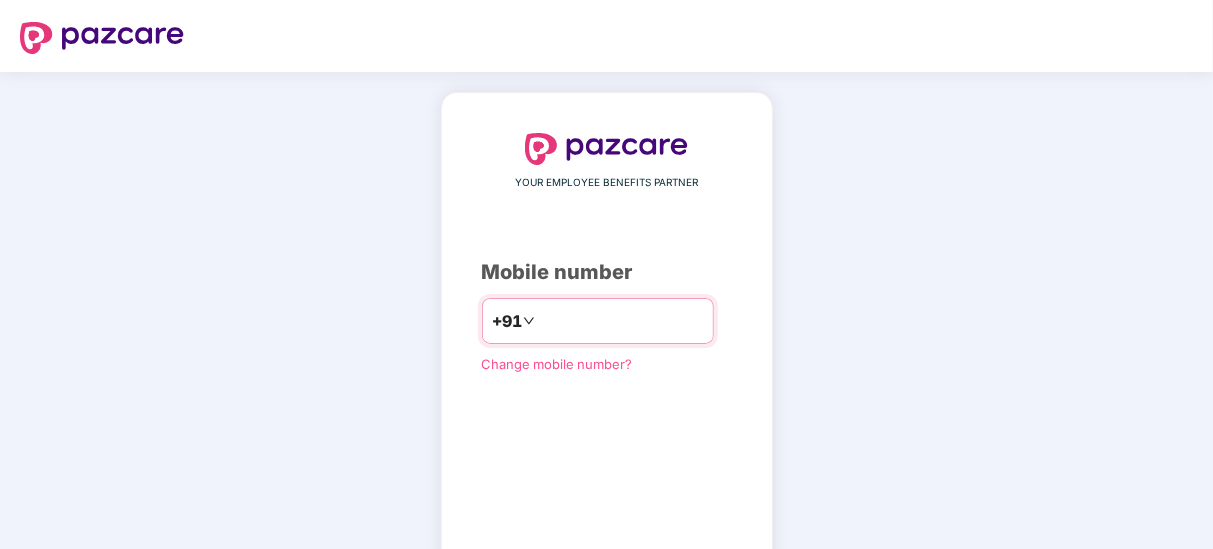 type on "*" 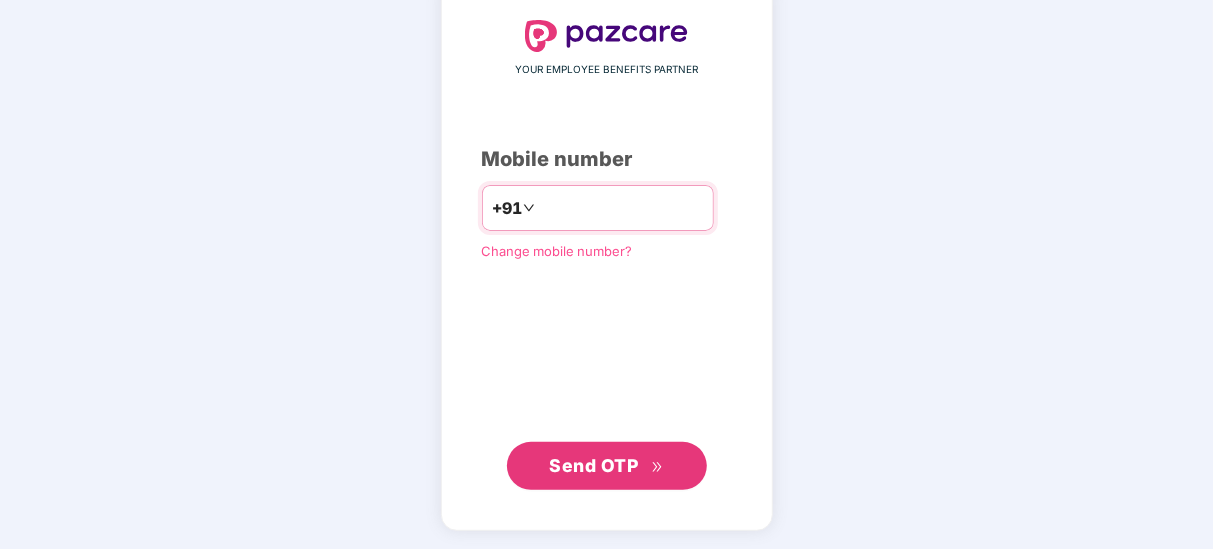 type on "**********" 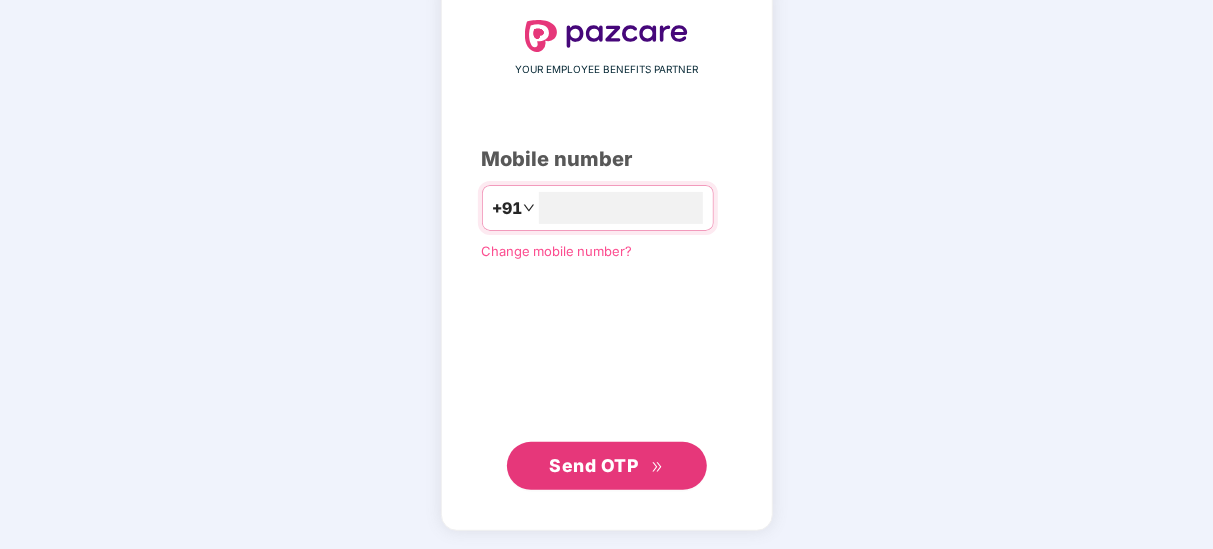click on "Send OTP" at bounding box center [593, 465] 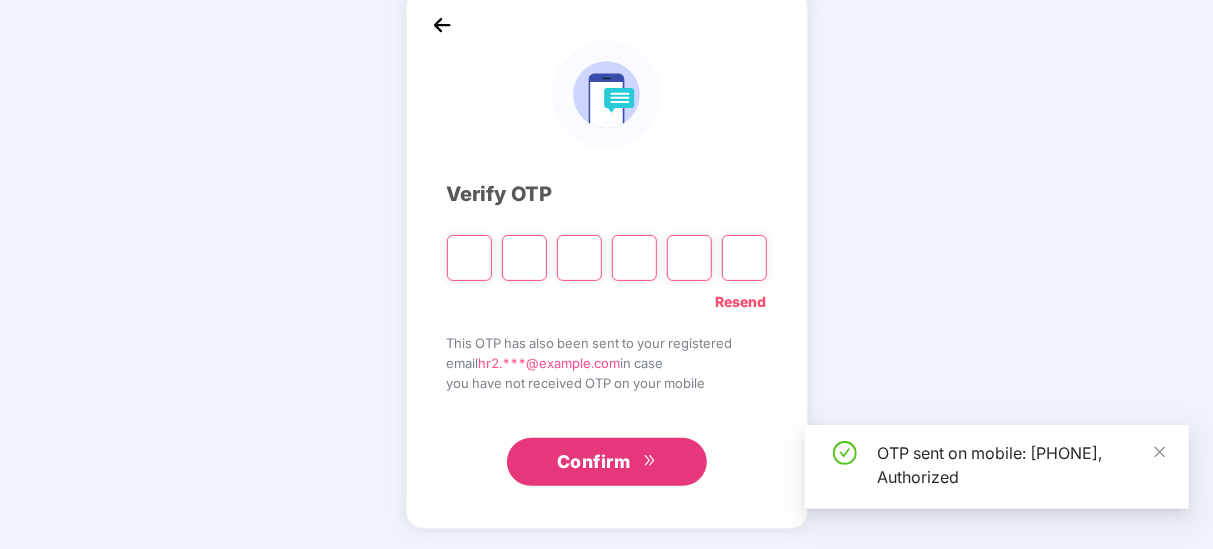 scroll, scrollTop: 103, scrollLeft: 0, axis: vertical 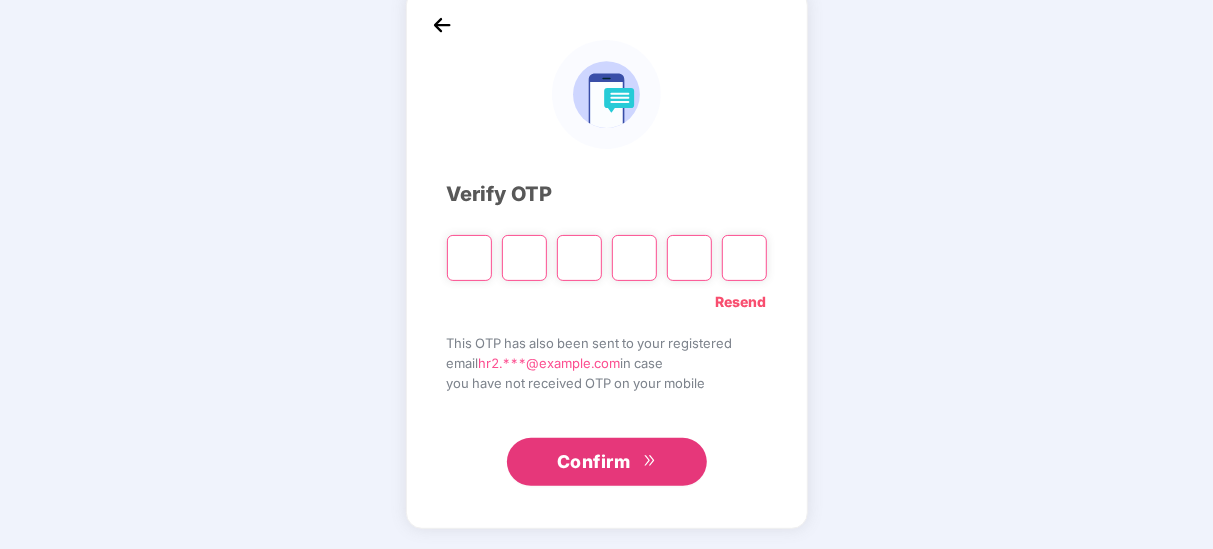type on "*" 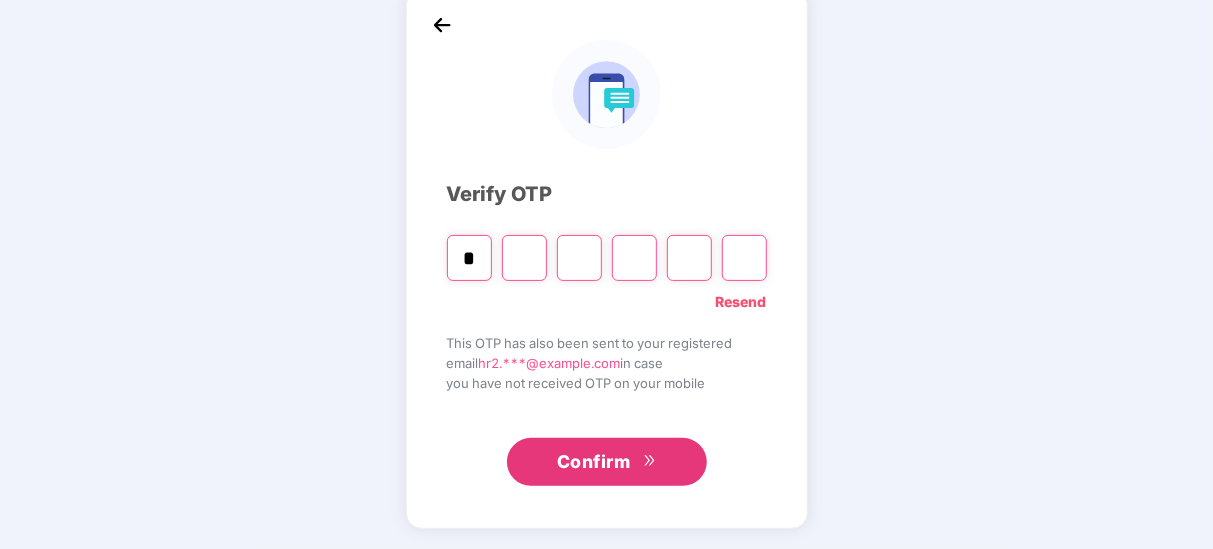 type on "*" 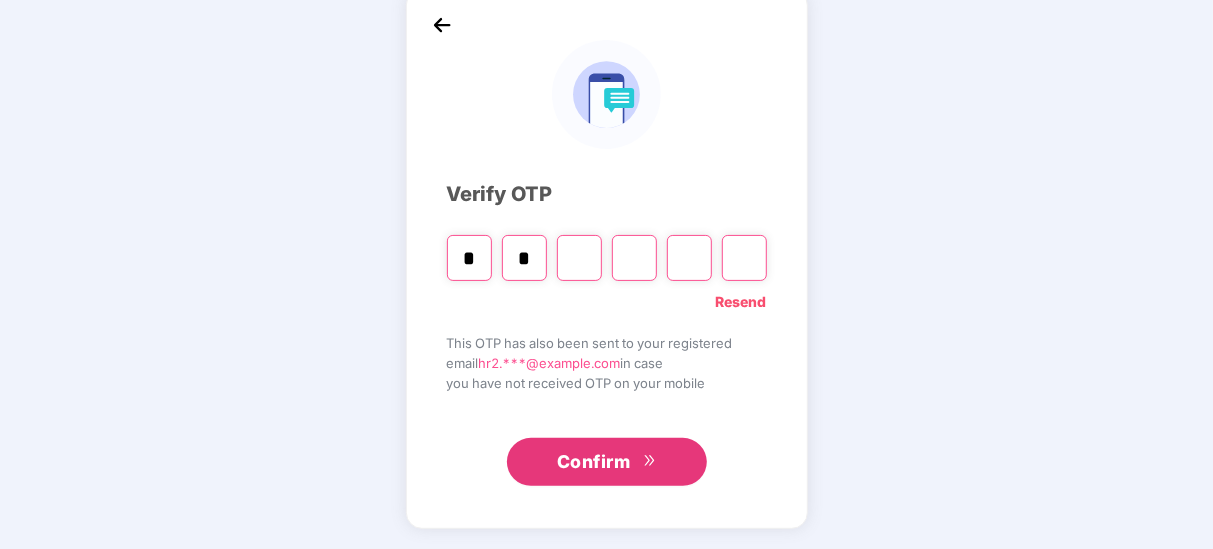 type on "*" 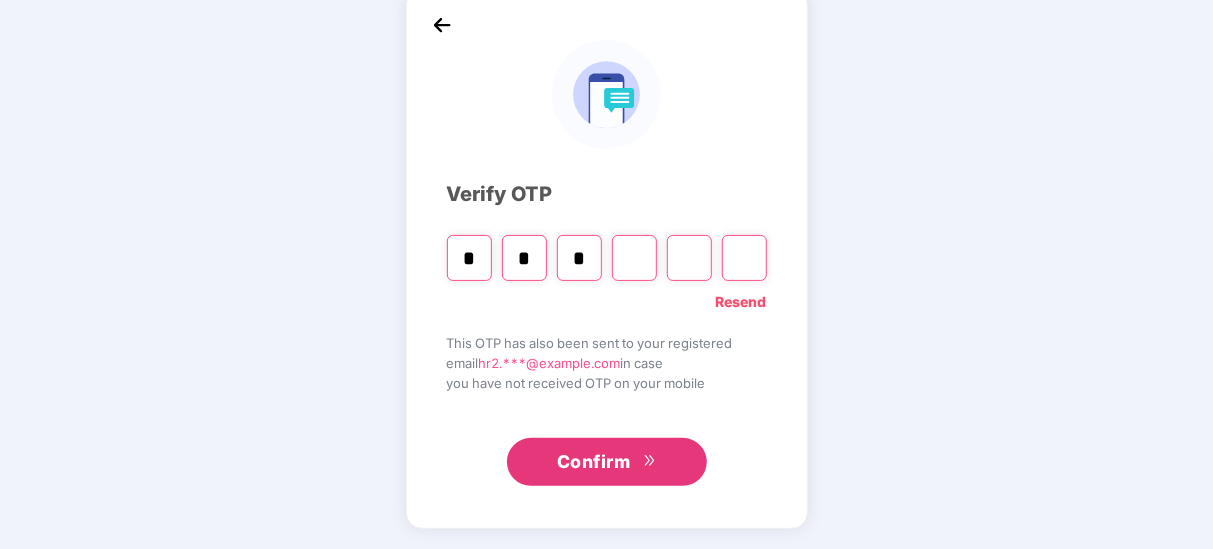 type on "*" 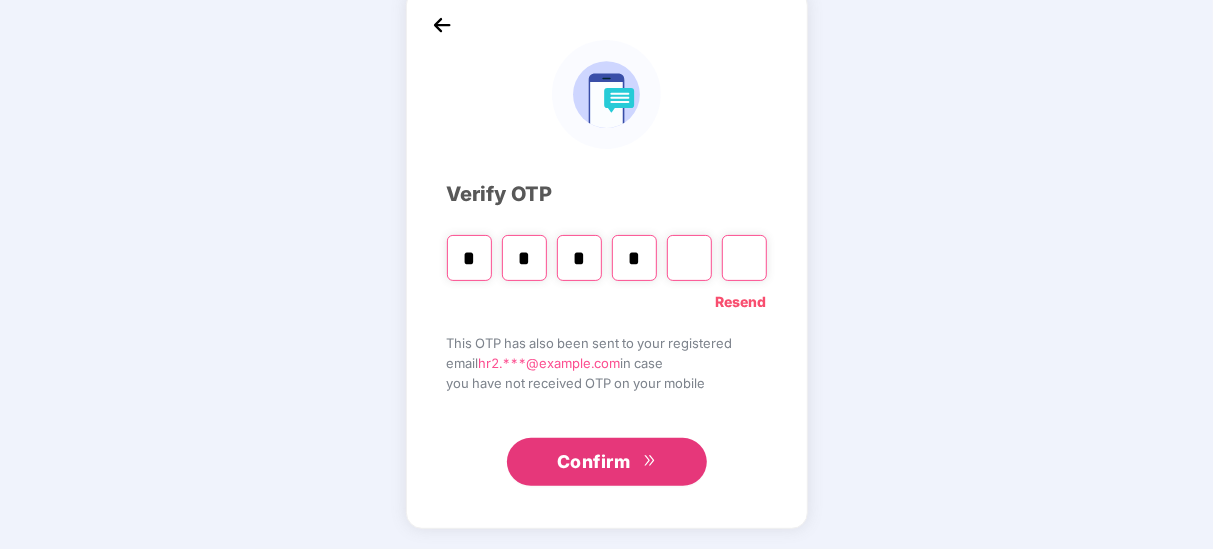 type on "*" 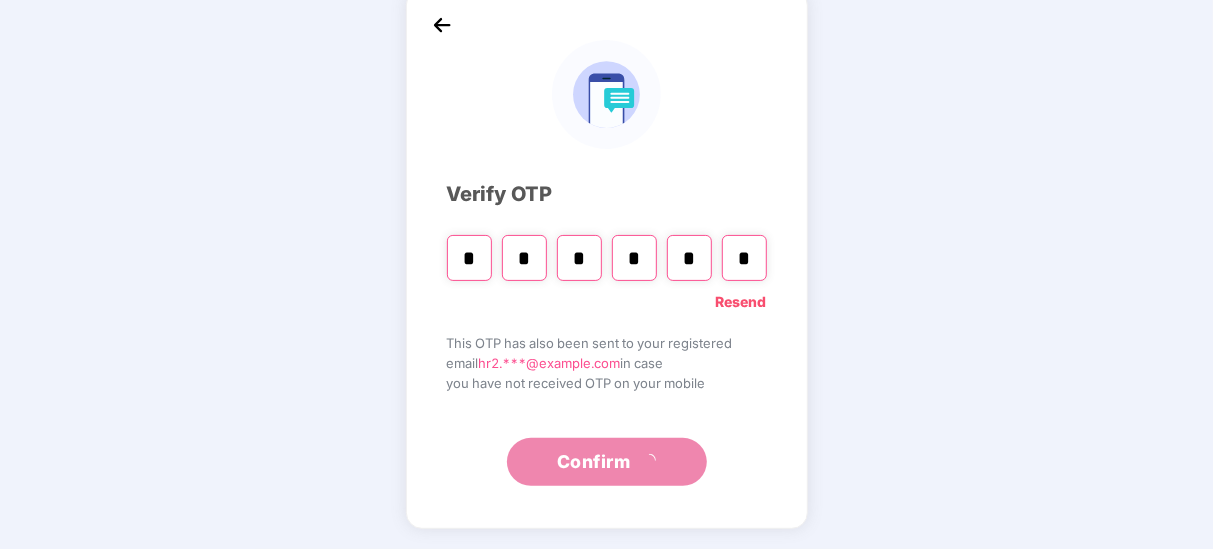 type on "*" 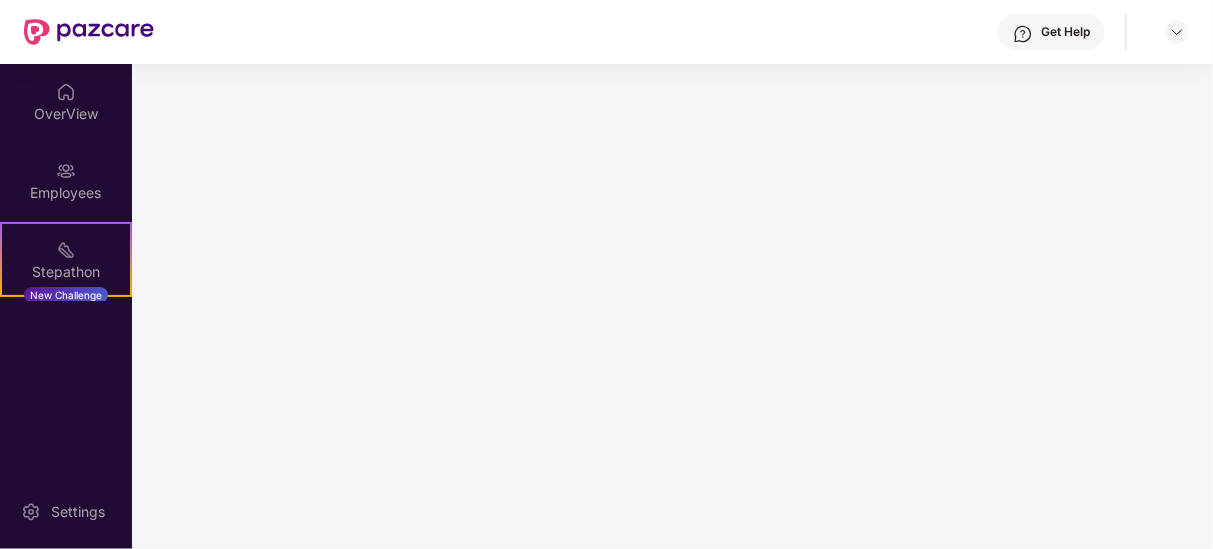 scroll, scrollTop: 0, scrollLeft: 0, axis: both 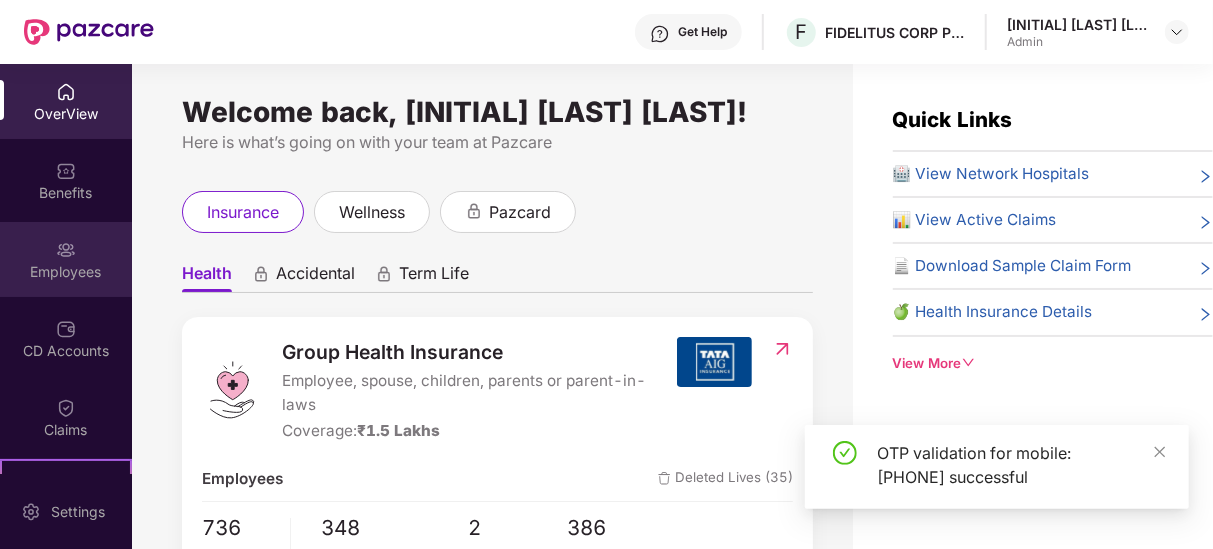 click on "Employees" at bounding box center (66, 272) 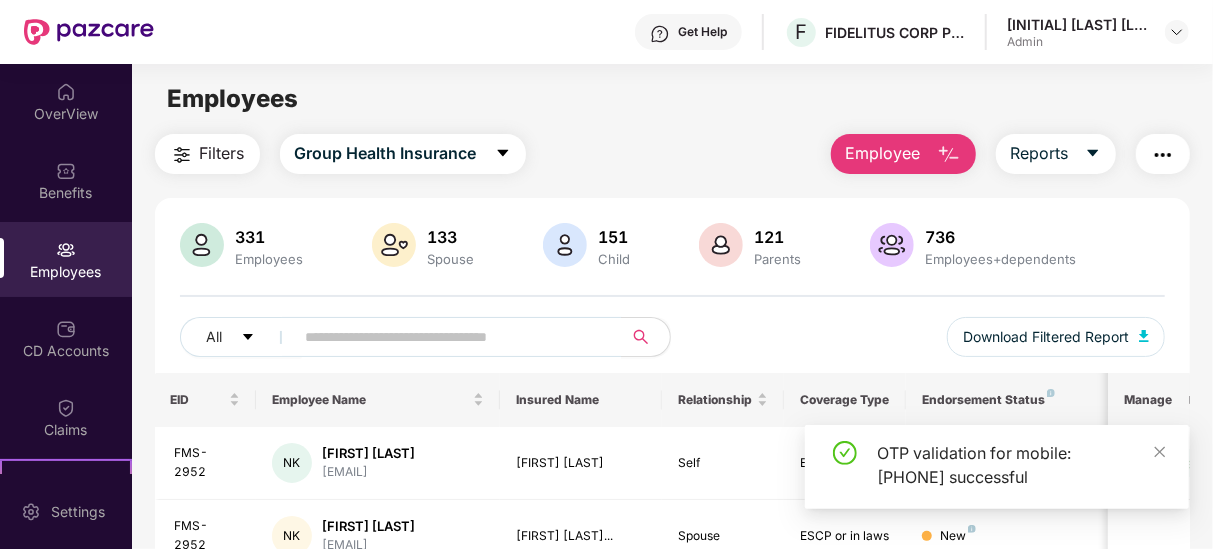 click on "331 Employees 133 Spouse 151 Child 121 Parents 736 Employees+dependents All Download Filtered Report" at bounding box center [672, 298] 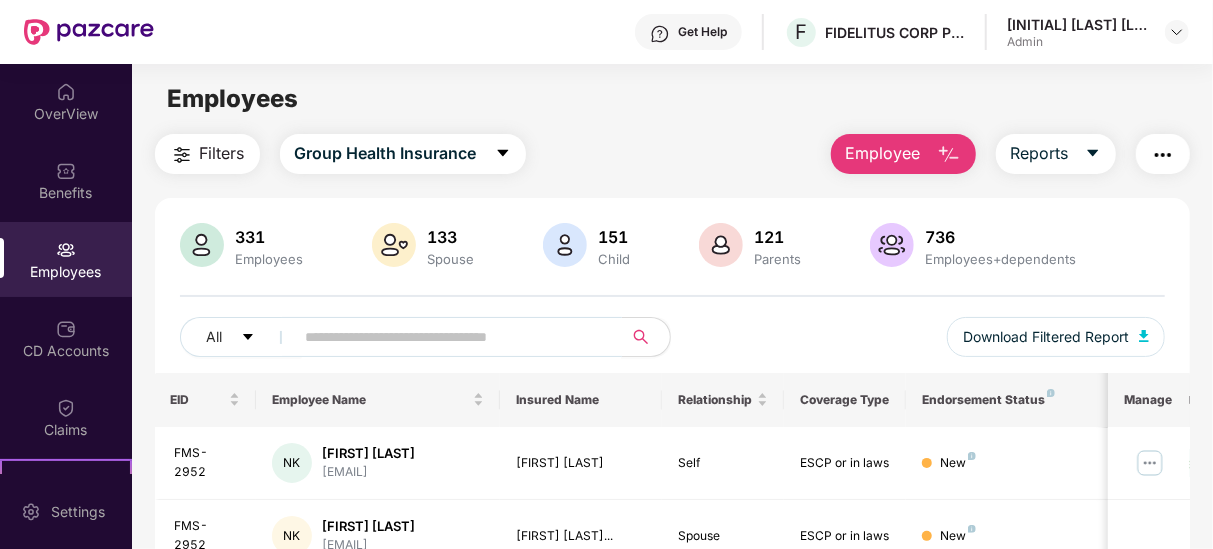 click at bounding box center [451, 337] 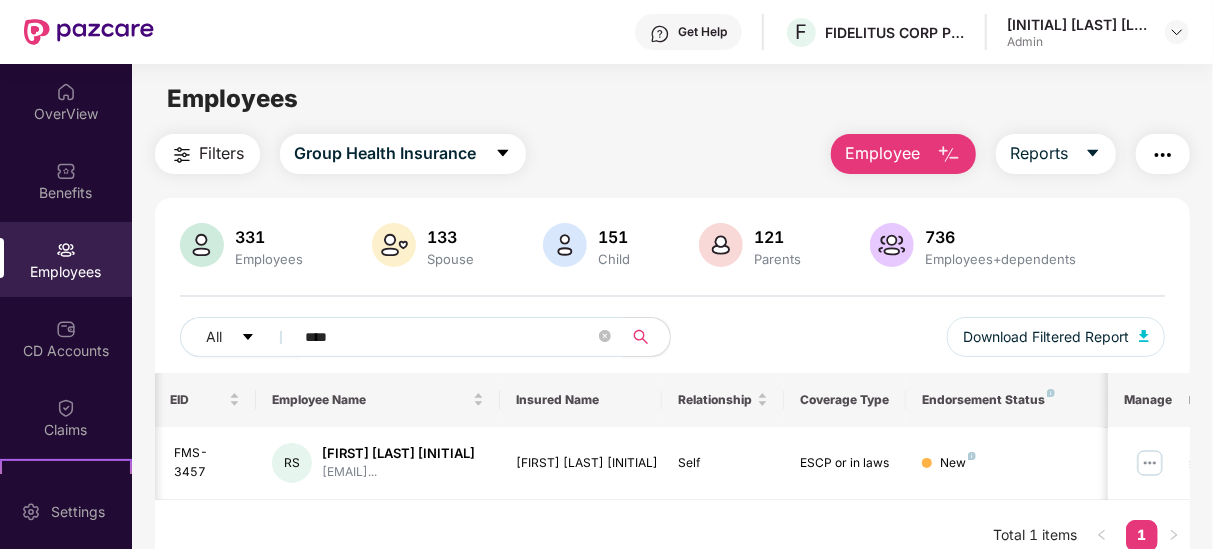 scroll, scrollTop: 0, scrollLeft: 6, axis: horizontal 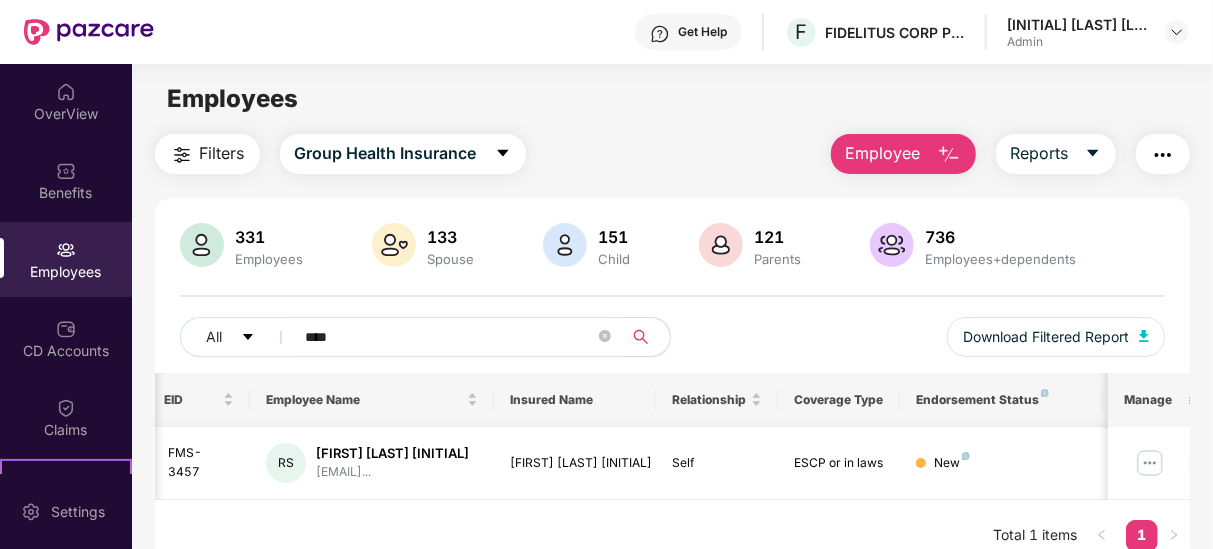type on "****" 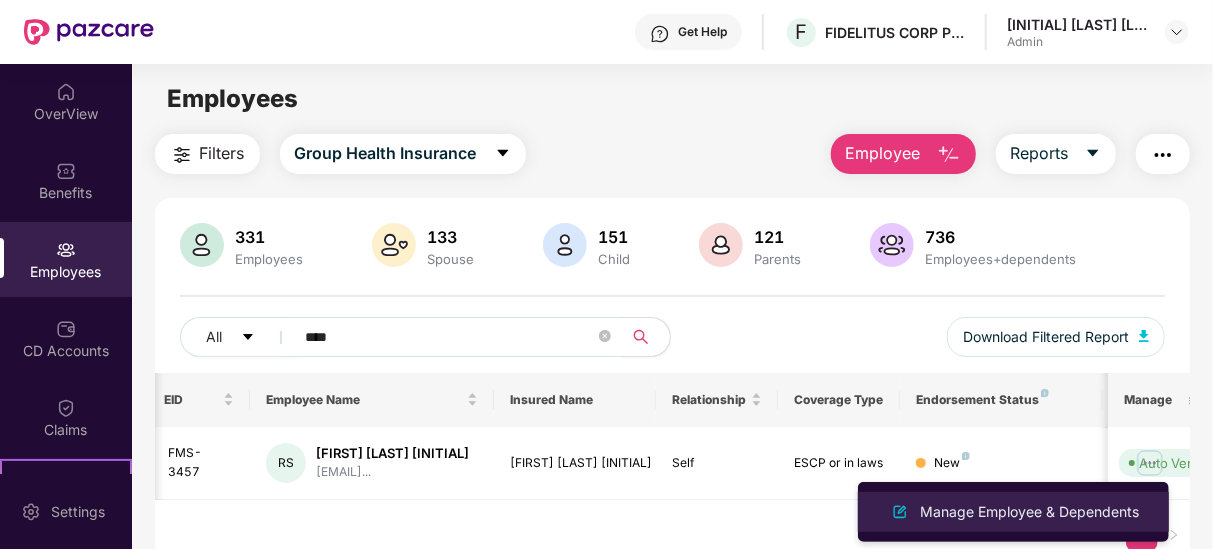 click on "Manage Employee & Dependents" at bounding box center (1029, 512) 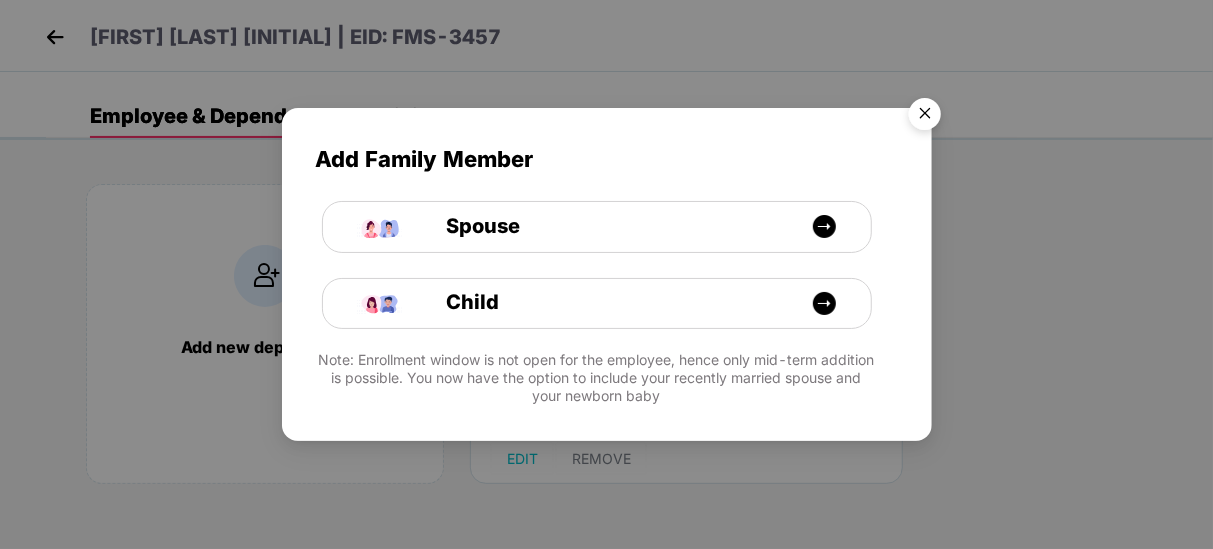 drag, startPoint x: 930, startPoint y: 116, endPoint x: 951, endPoint y: 171, distance: 58.872746 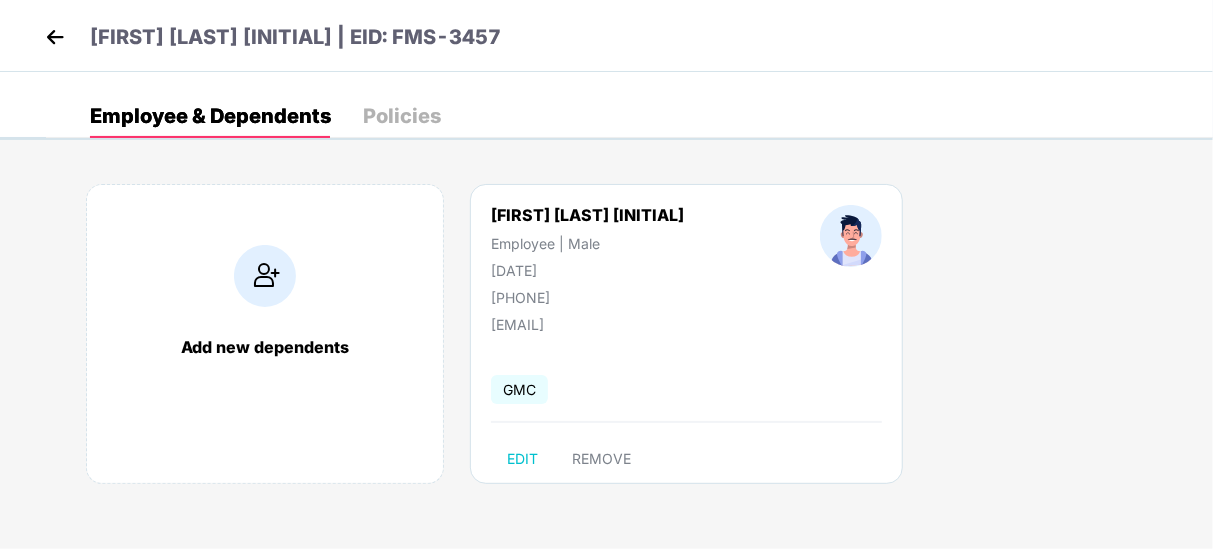 click at bounding box center [55, 37] 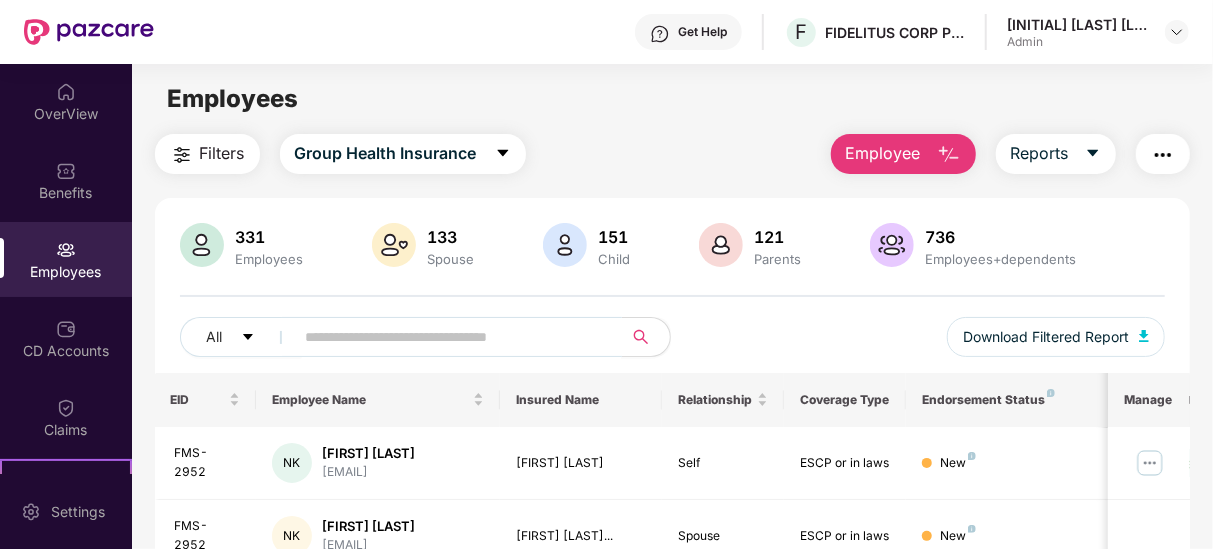 click at bounding box center [451, 337] 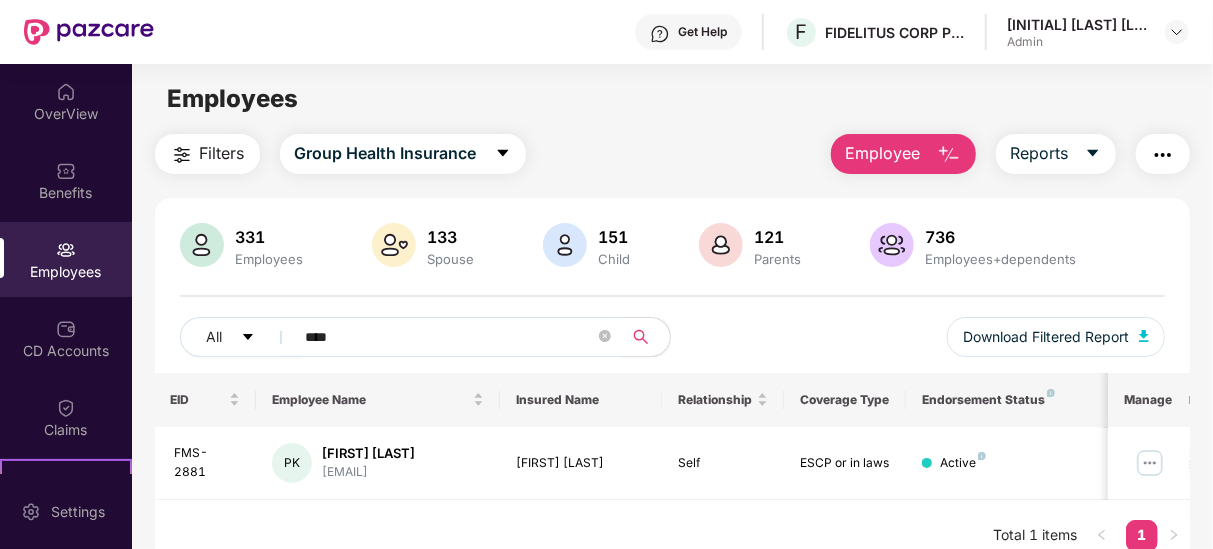 scroll, scrollTop: 64, scrollLeft: 0, axis: vertical 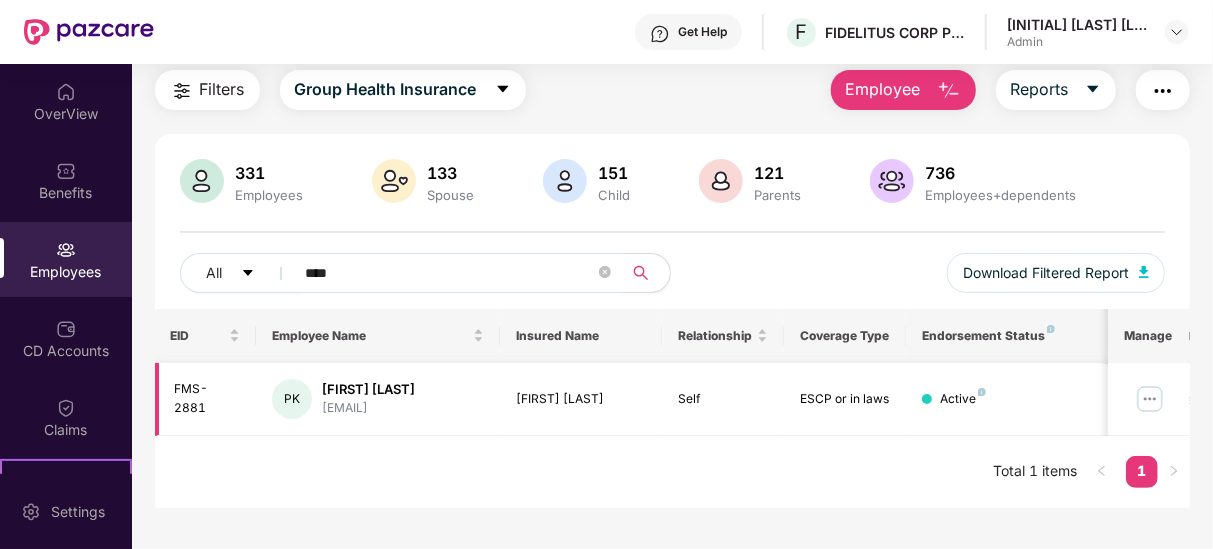 type on "****" 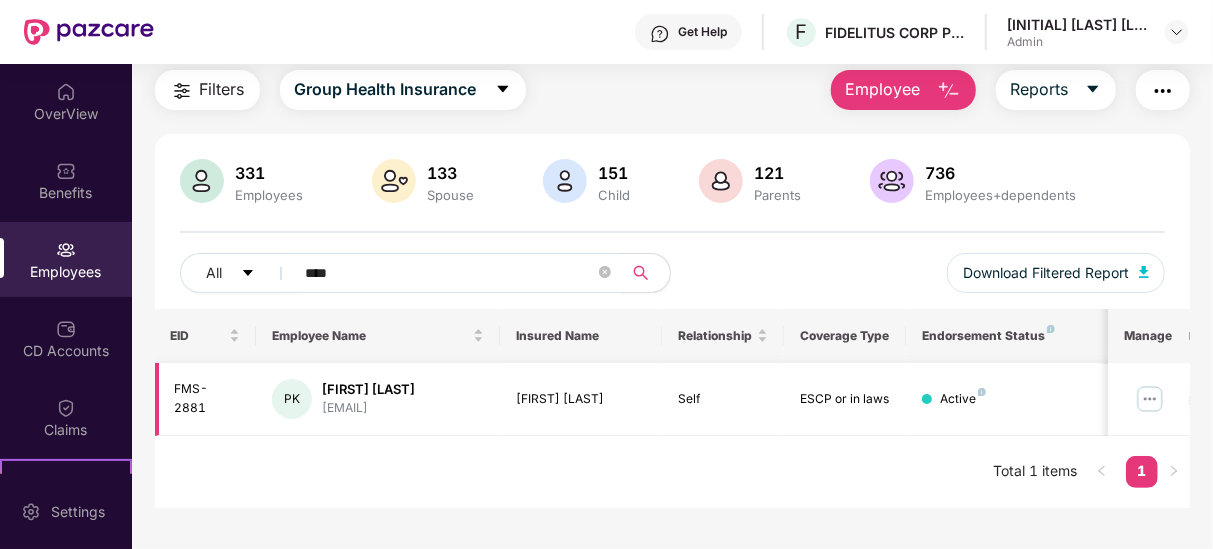 click at bounding box center [1150, 399] 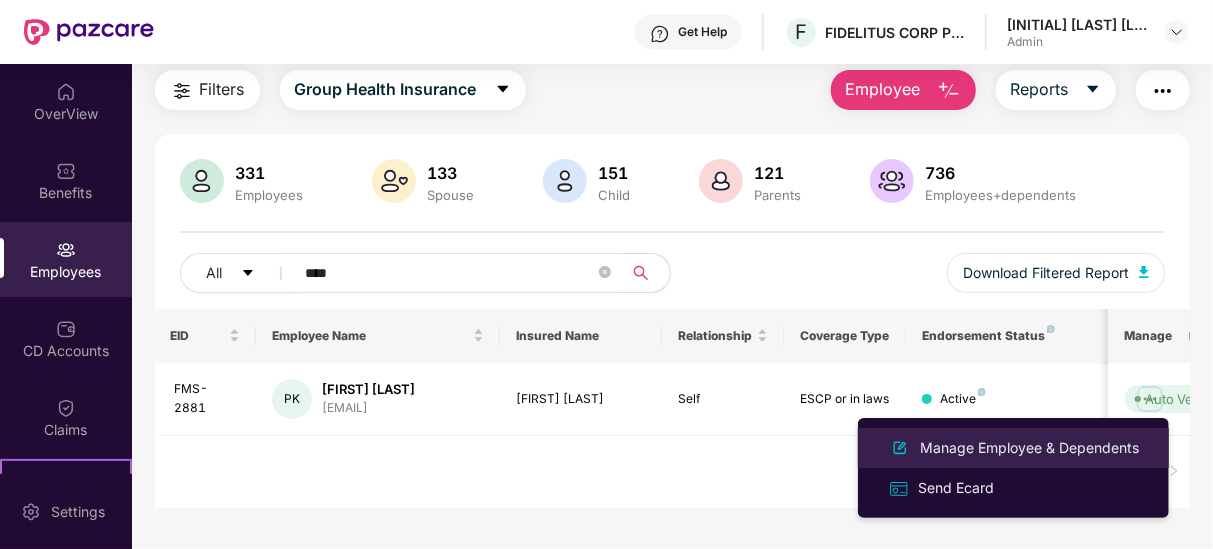 click on "Manage Employee & Dependents" at bounding box center (1029, 448) 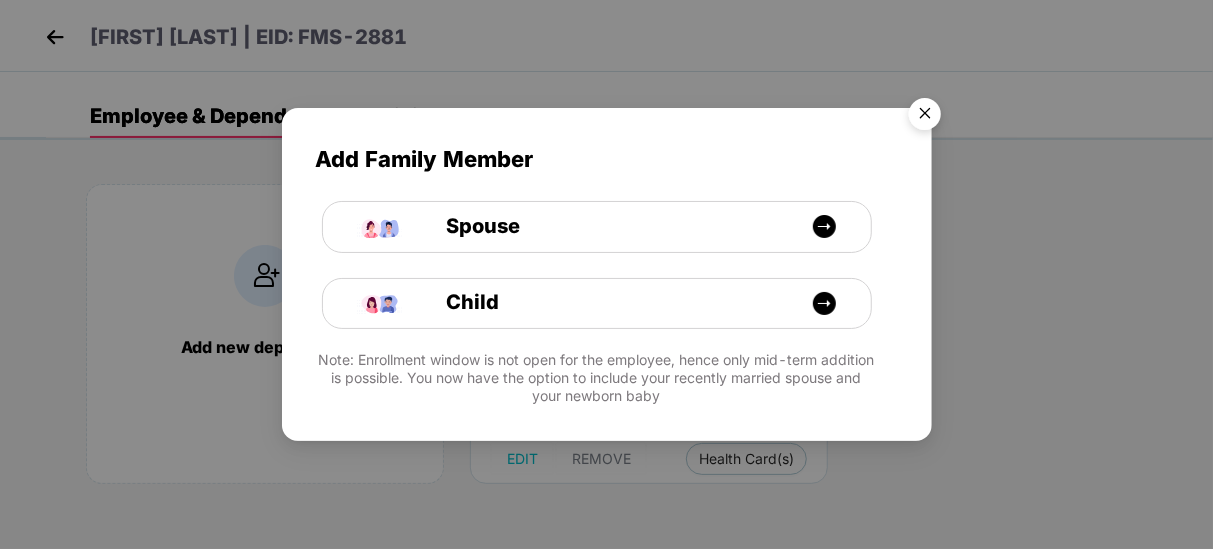 drag, startPoint x: 919, startPoint y: 111, endPoint x: 880, endPoint y: 241, distance: 135.72398 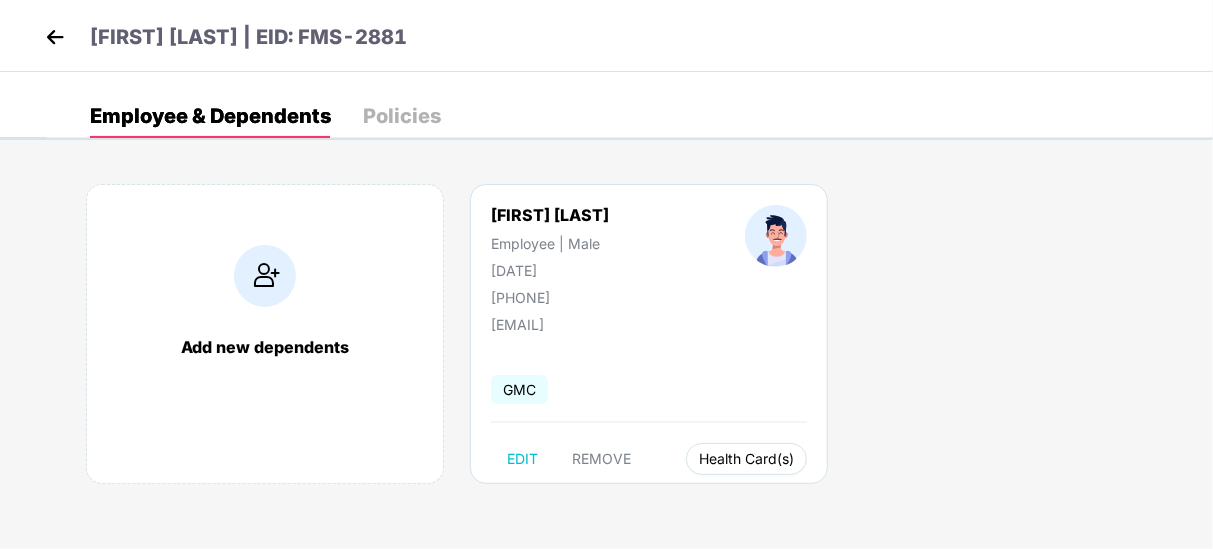 click on "Health Card(s)" at bounding box center [746, 459] 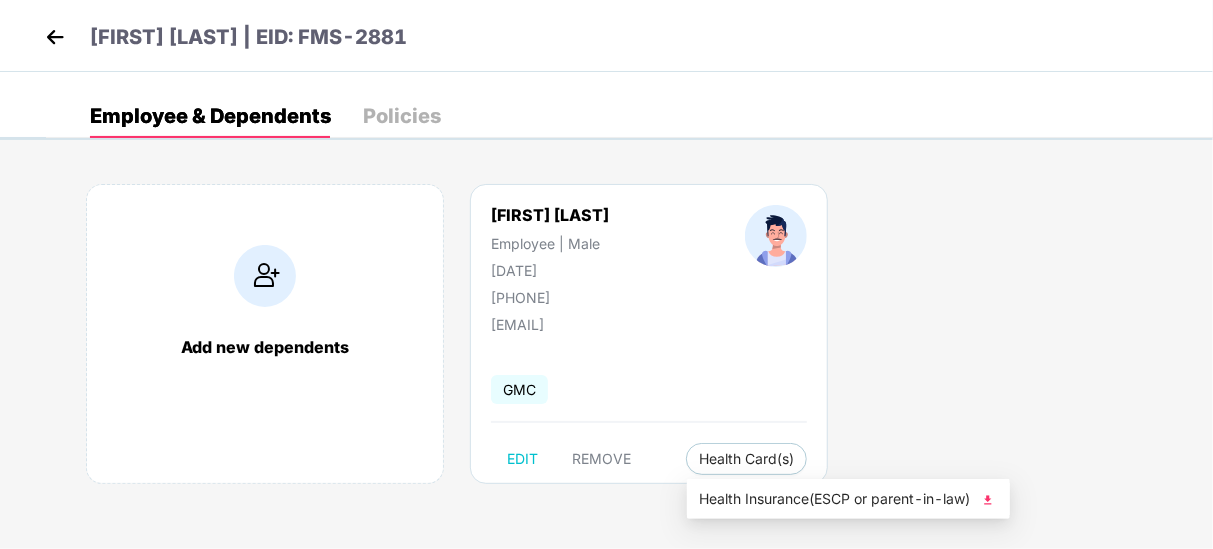 click on "Health Insurance(ESCP or parent-in-law)" at bounding box center (848, 499) 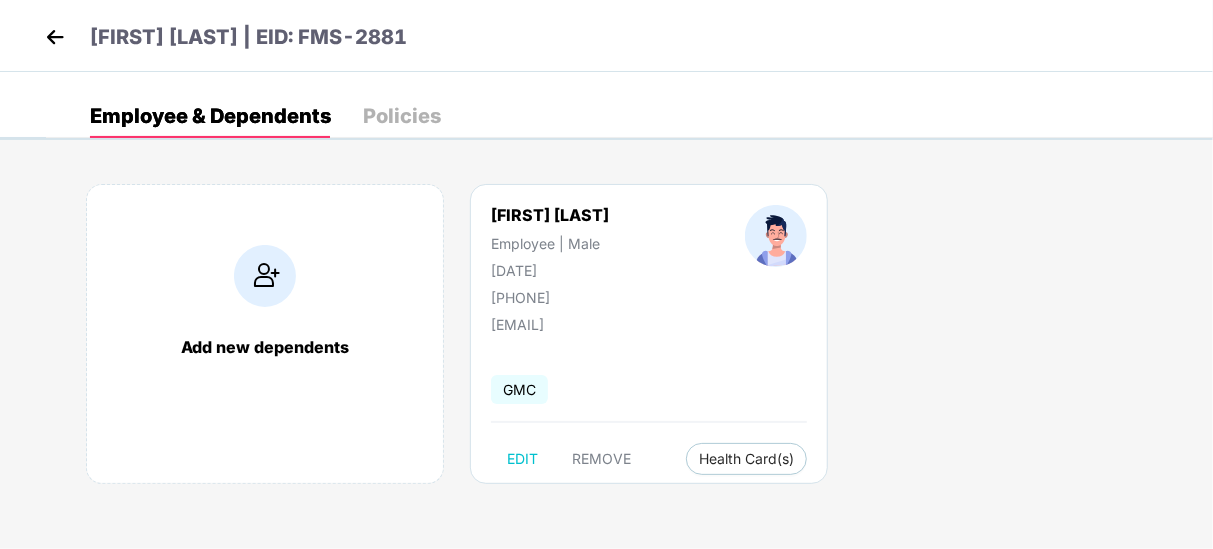 click at bounding box center [55, 37] 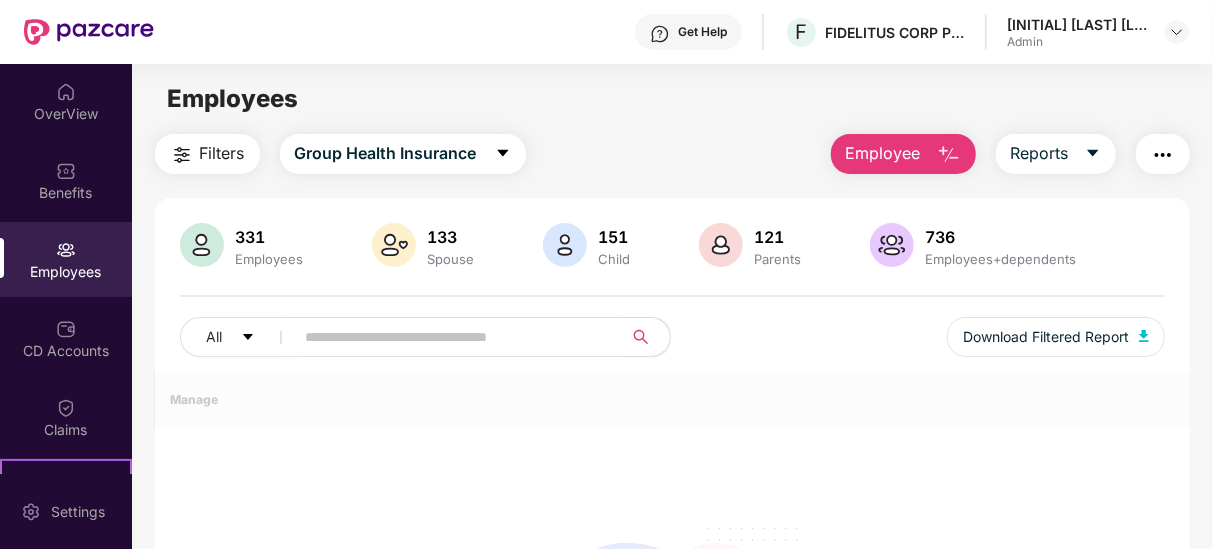 click at bounding box center [451, 337] 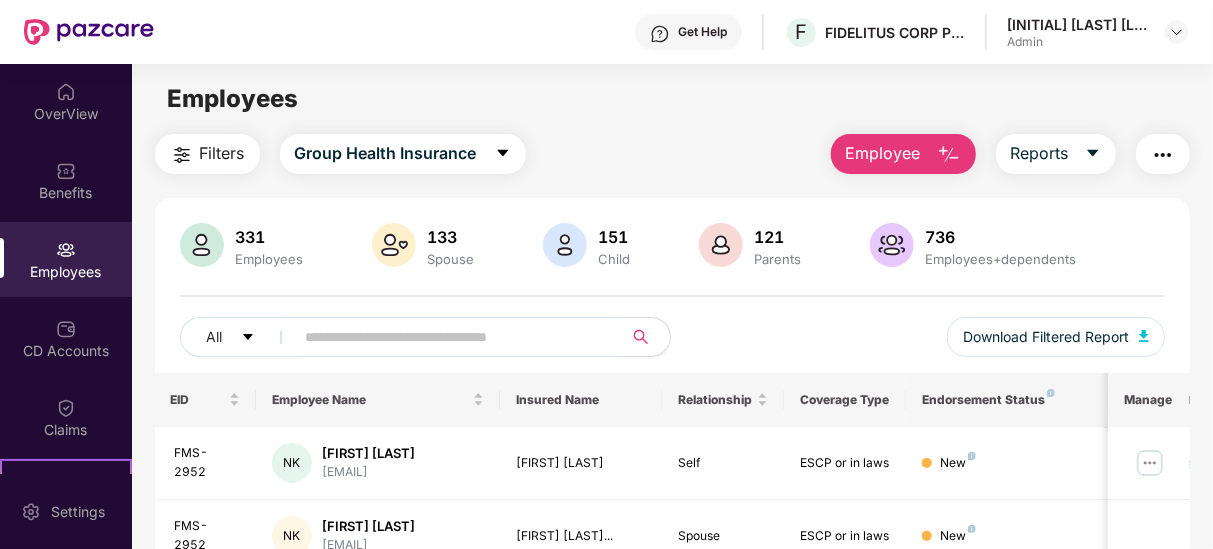 paste on "****" 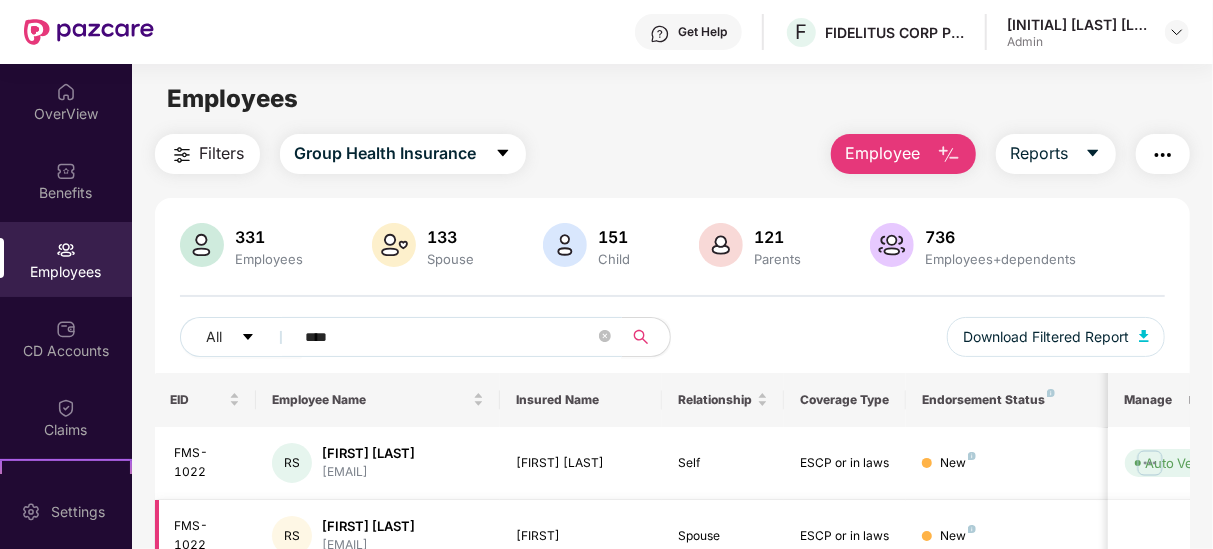 scroll, scrollTop: 95, scrollLeft: 0, axis: vertical 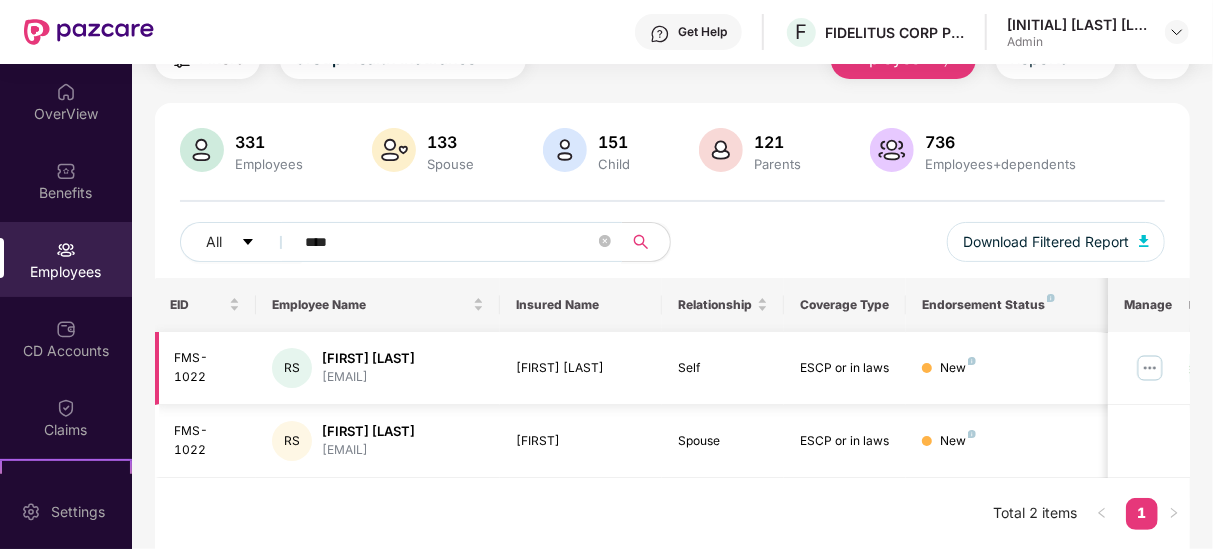 type on "****" 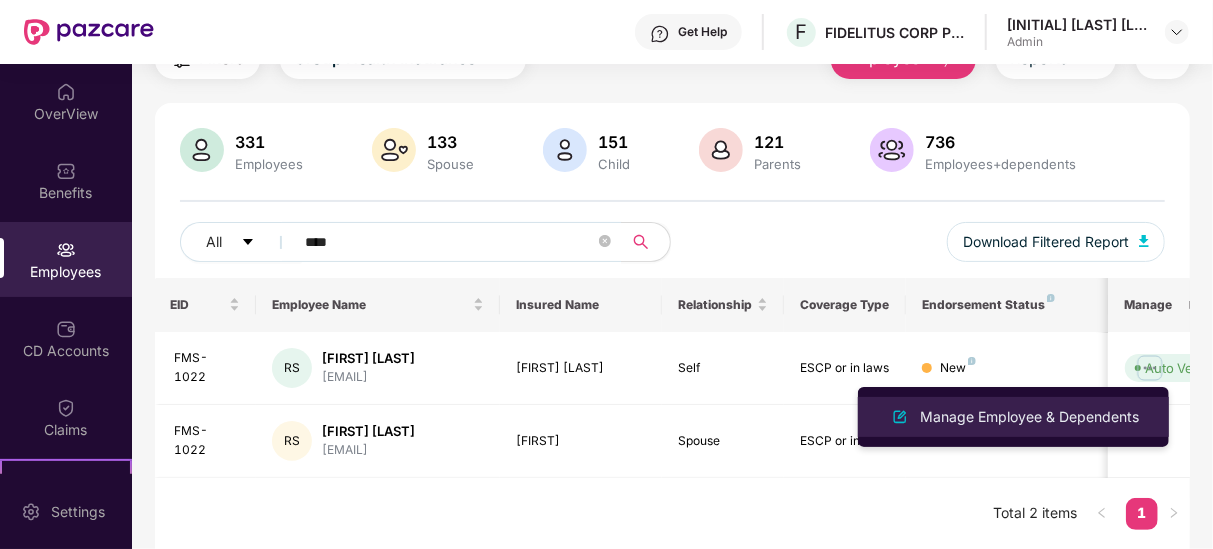 click on "Manage Employee & Dependents" at bounding box center (1029, 417) 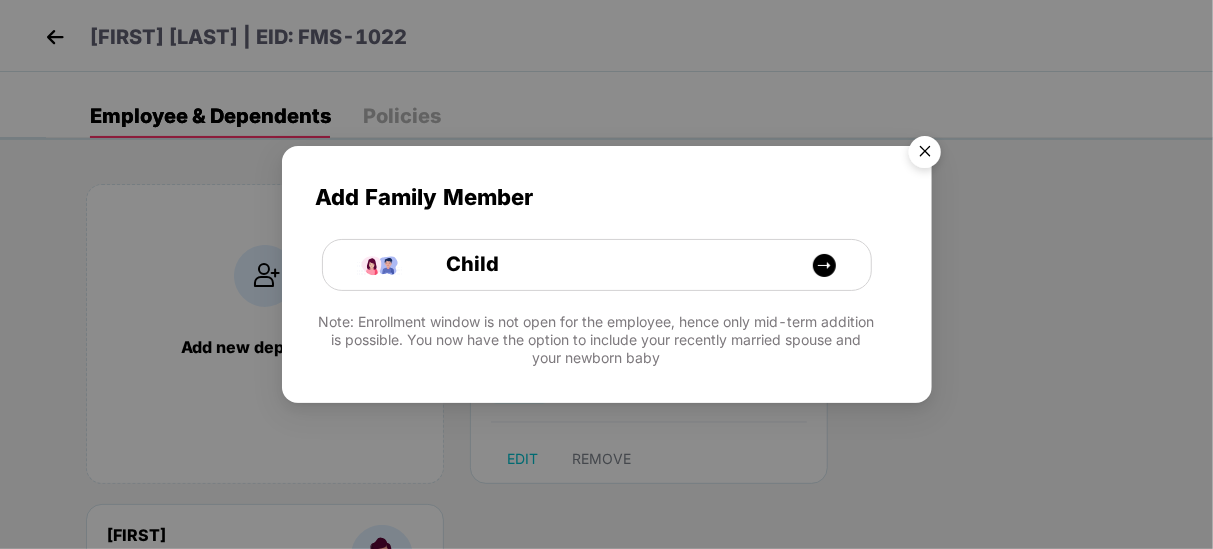 click at bounding box center [925, 155] 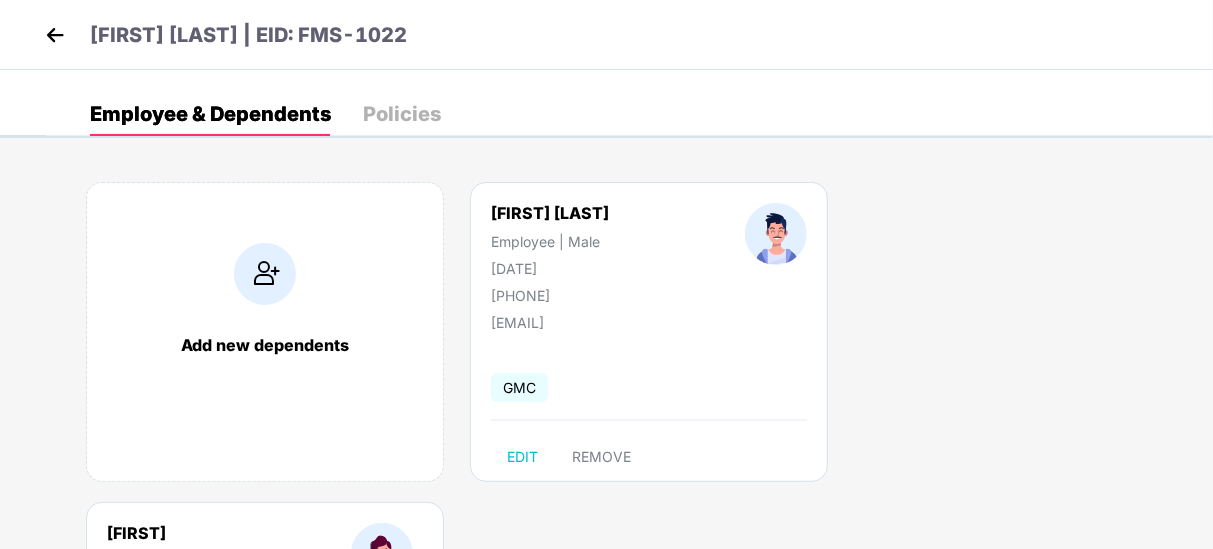 scroll, scrollTop: 4, scrollLeft: 0, axis: vertical 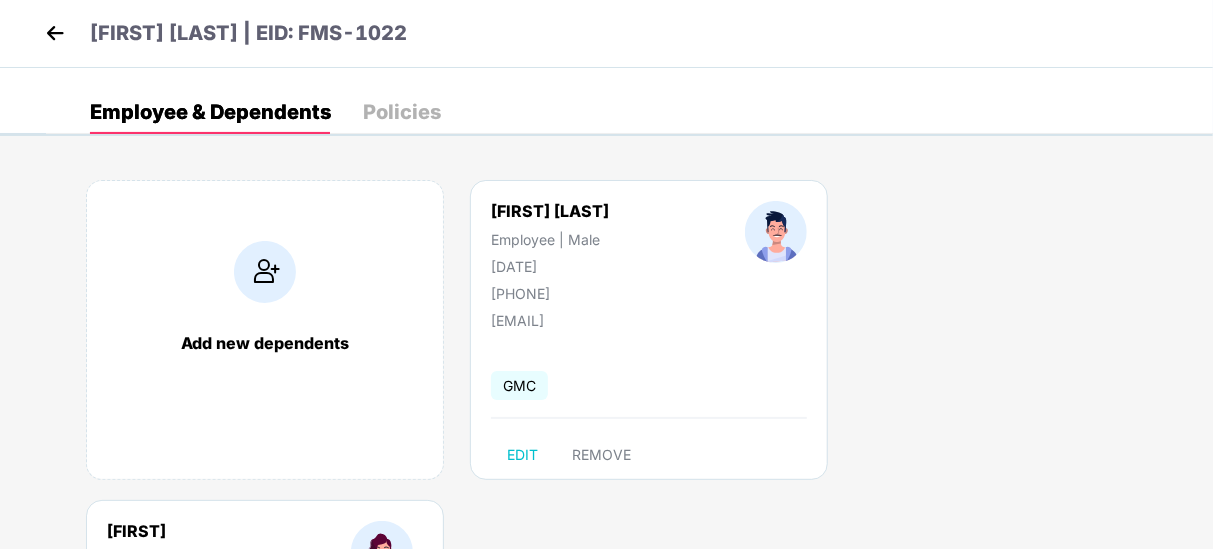 click at bounding box center (55, 33) 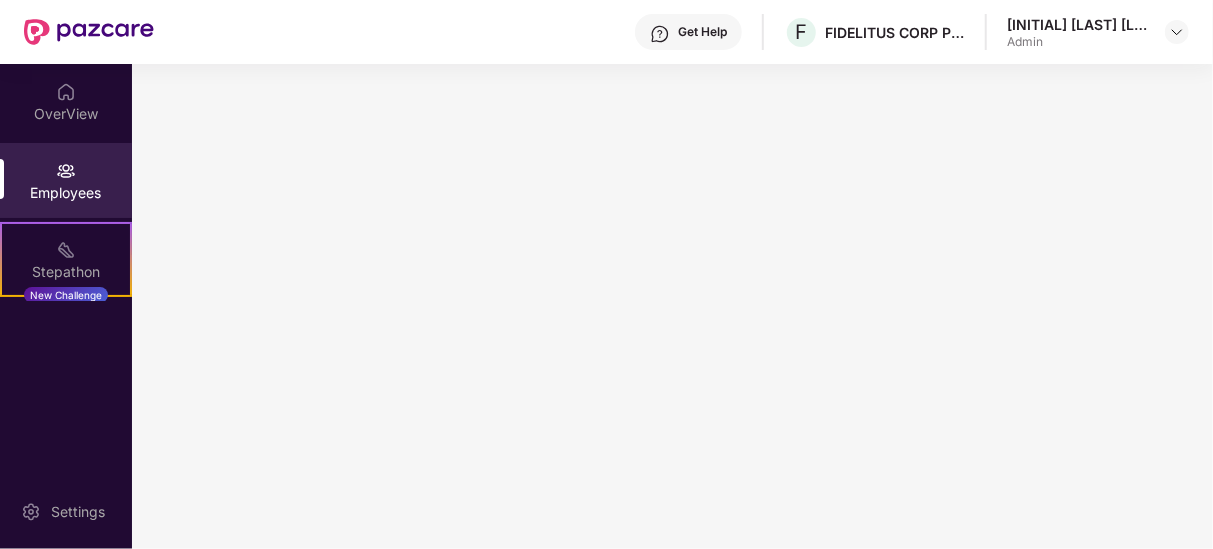 scroll, scrollTop: 0, scrollLeft: 0, axis: both 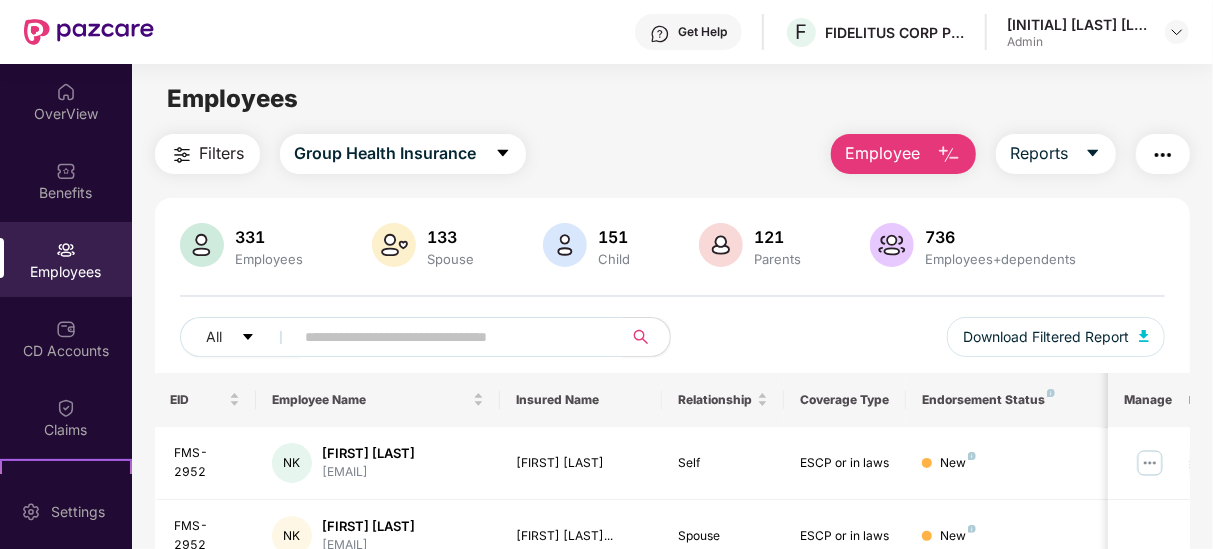 click at bounding box center (451, 337) 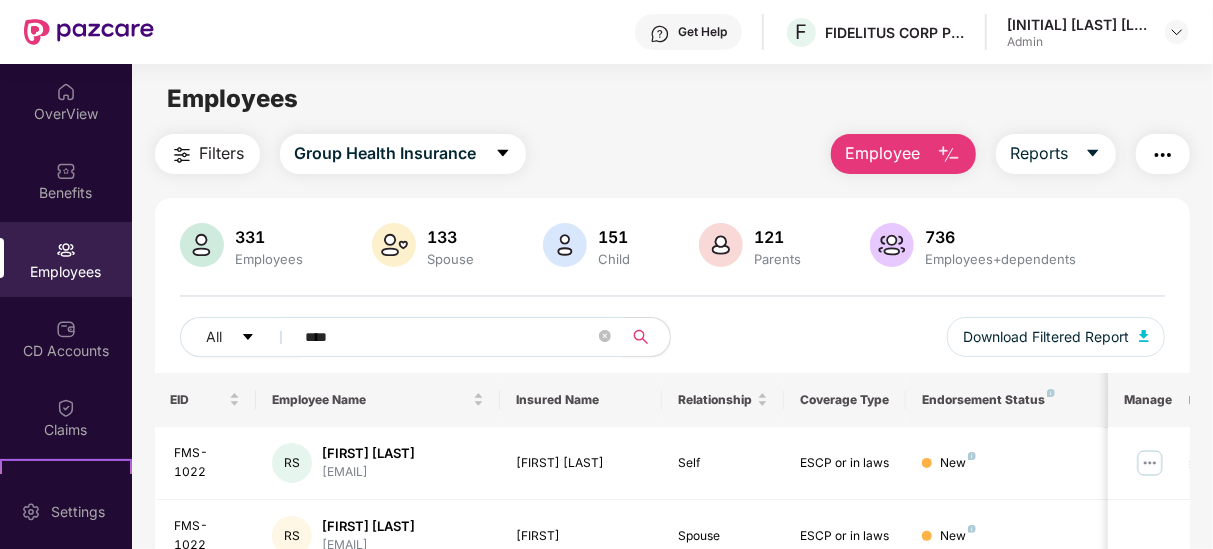 type on "****" 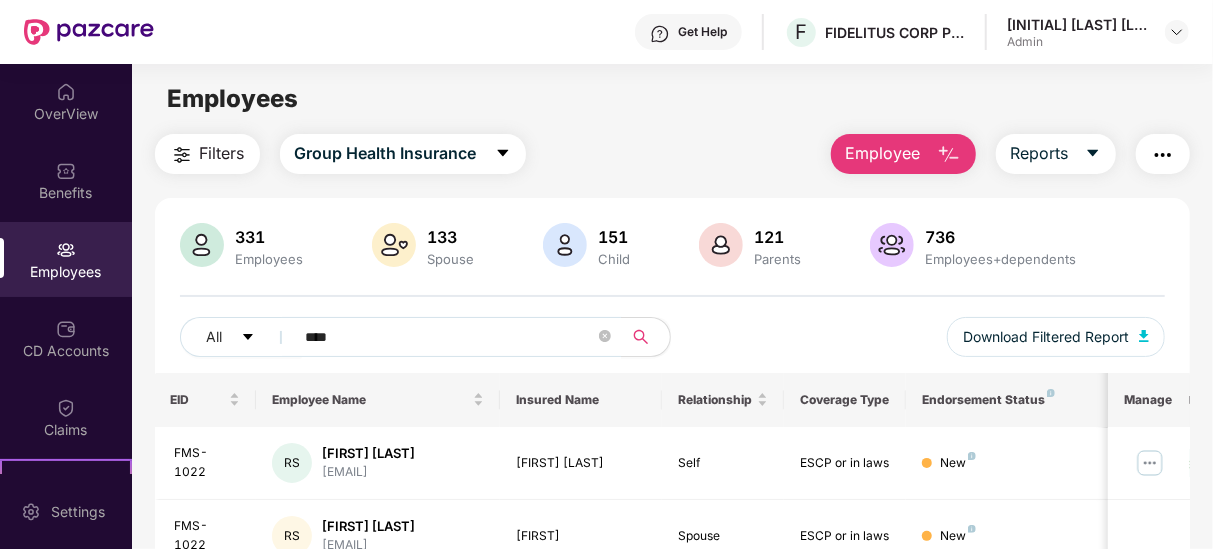 click on "All **** Download Filtered Report" at bounding box center [672, 345] 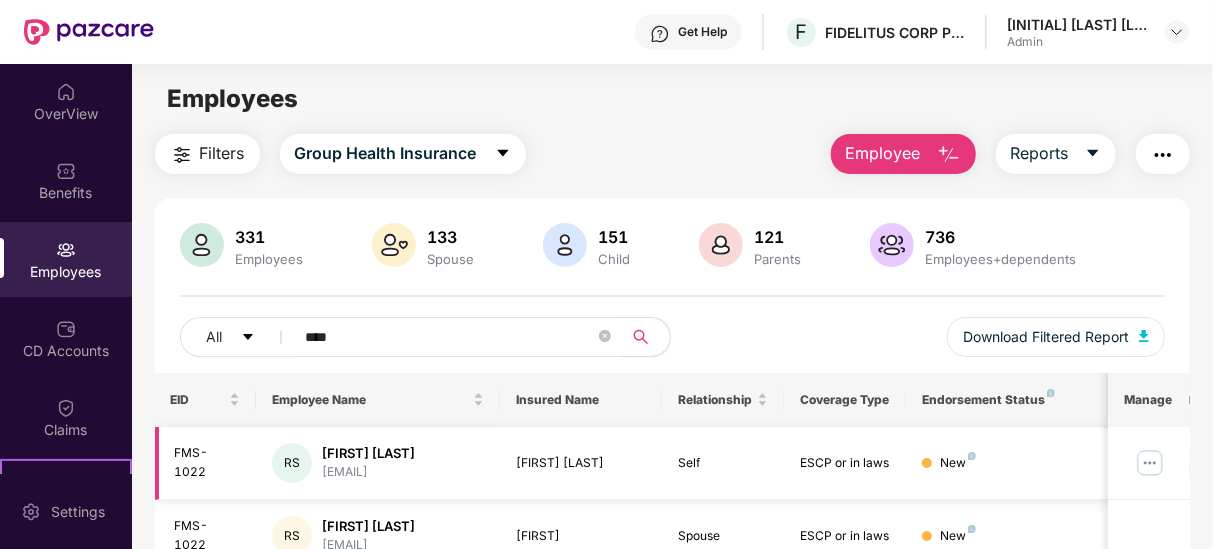 scroll, scrollTop: 95, scrollLeft: 0, axis: vertical 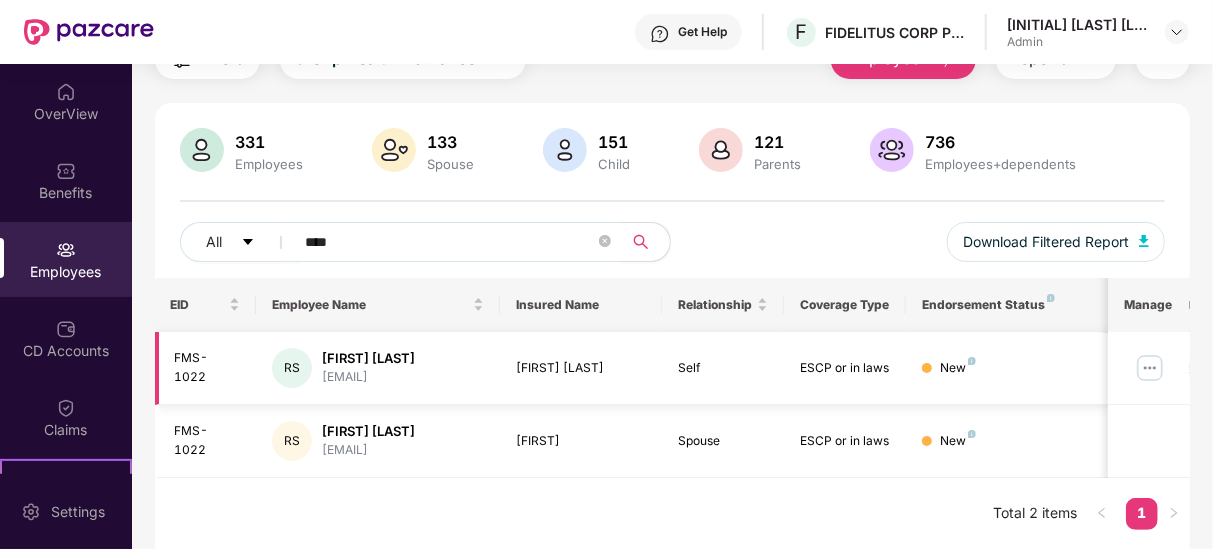 click at bounding box center [1150, 368] 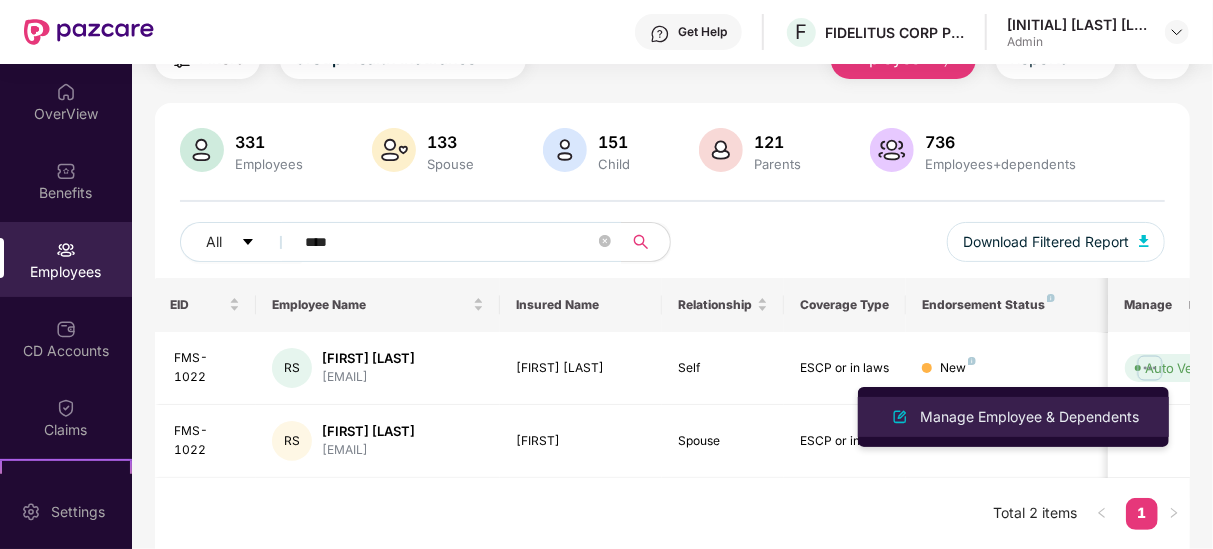 click on "Manage Employee & Dependents" at bounding box center (1029, 417) 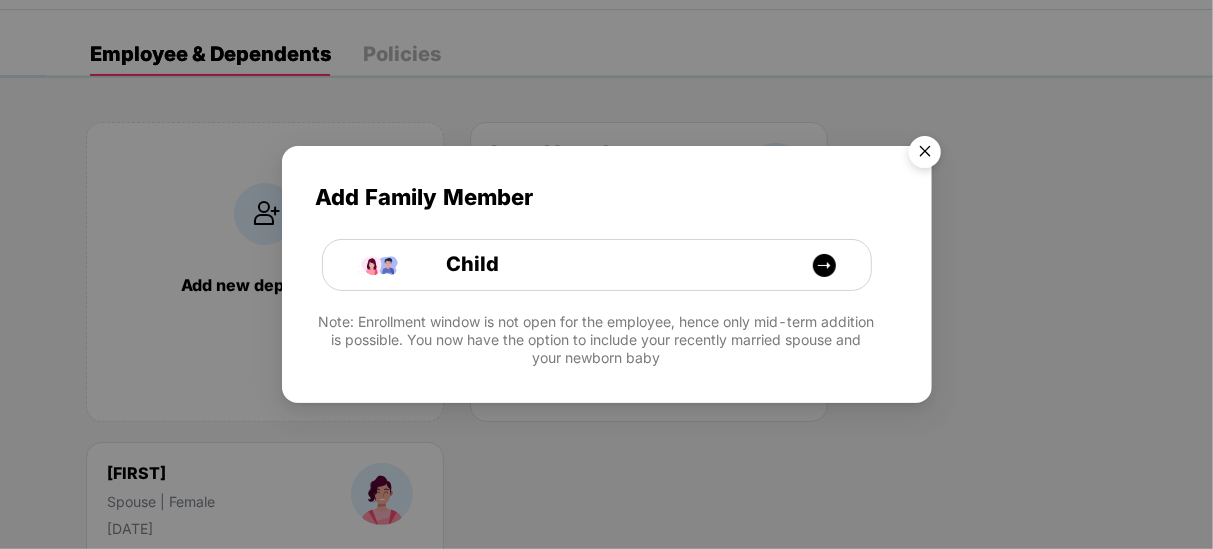 click at bounding box center (925, 155) 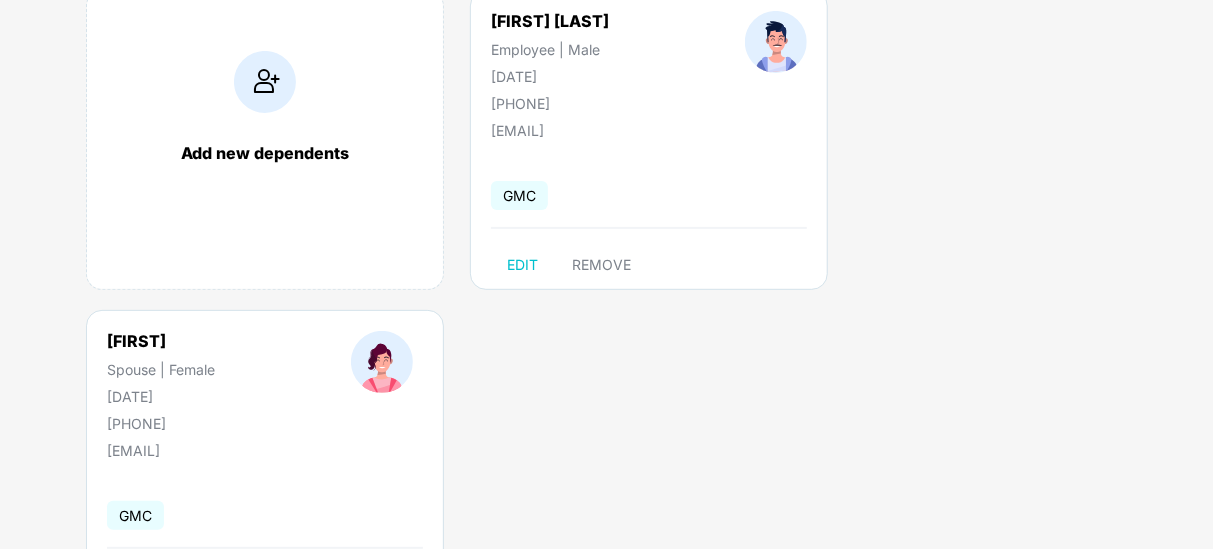 scroll, scrollTop: 0, scrollLeft: 0, axis: both 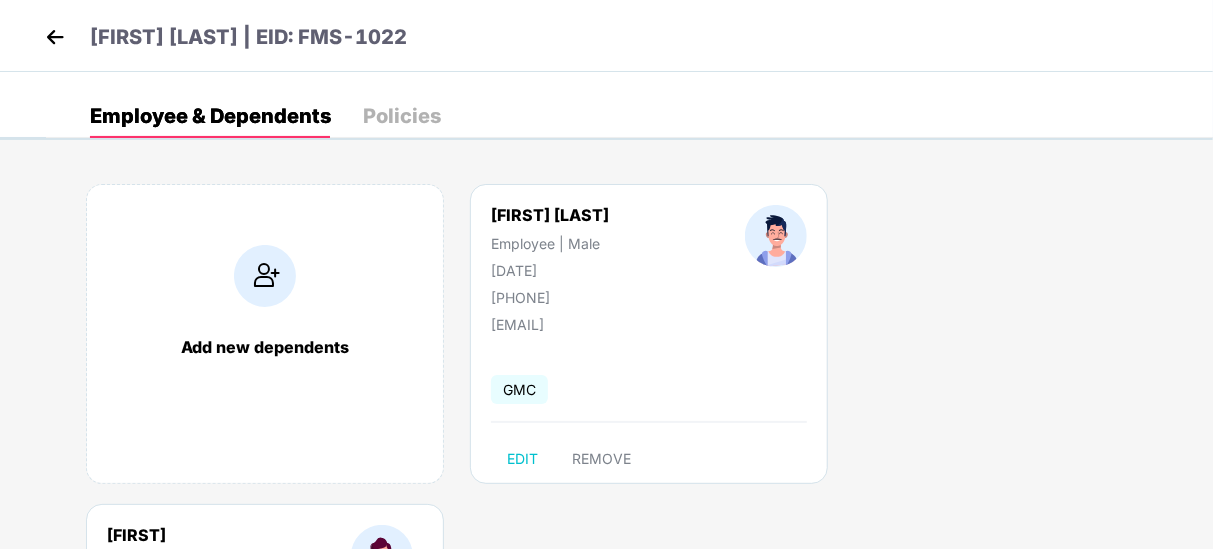 click at bounding box center (55, 37) 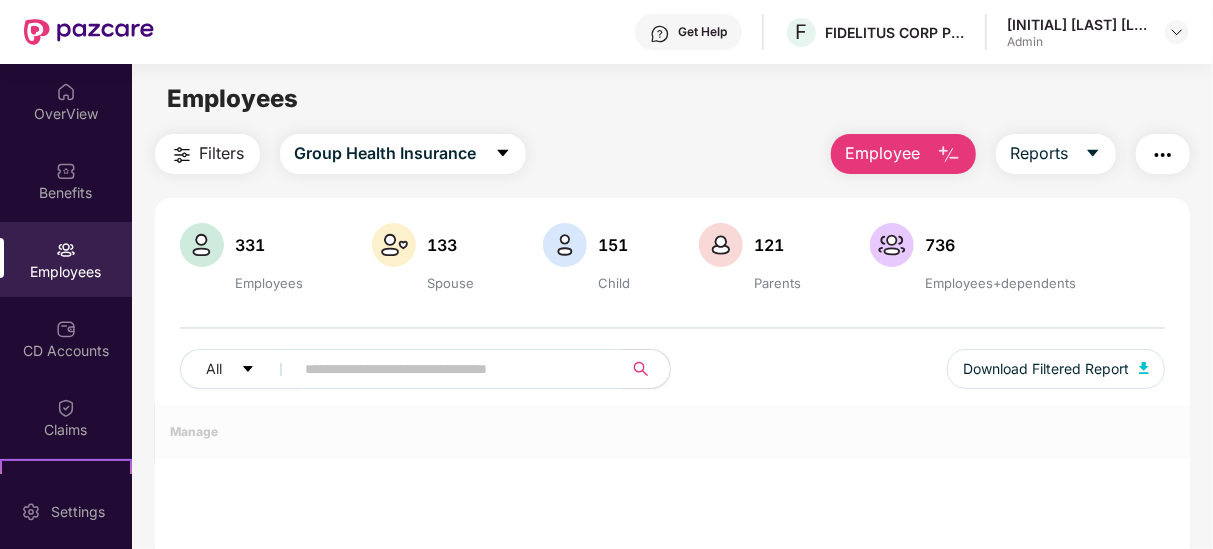 click on "All Download Filtered Report" at bounding box center [672, 377] 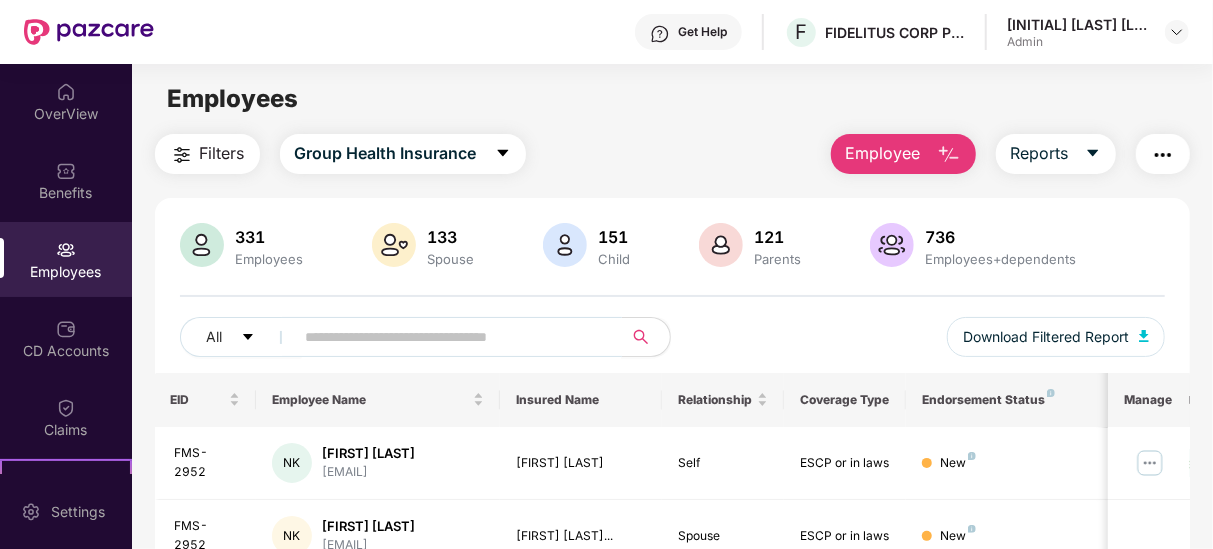 click at bounding box center [451, 337] 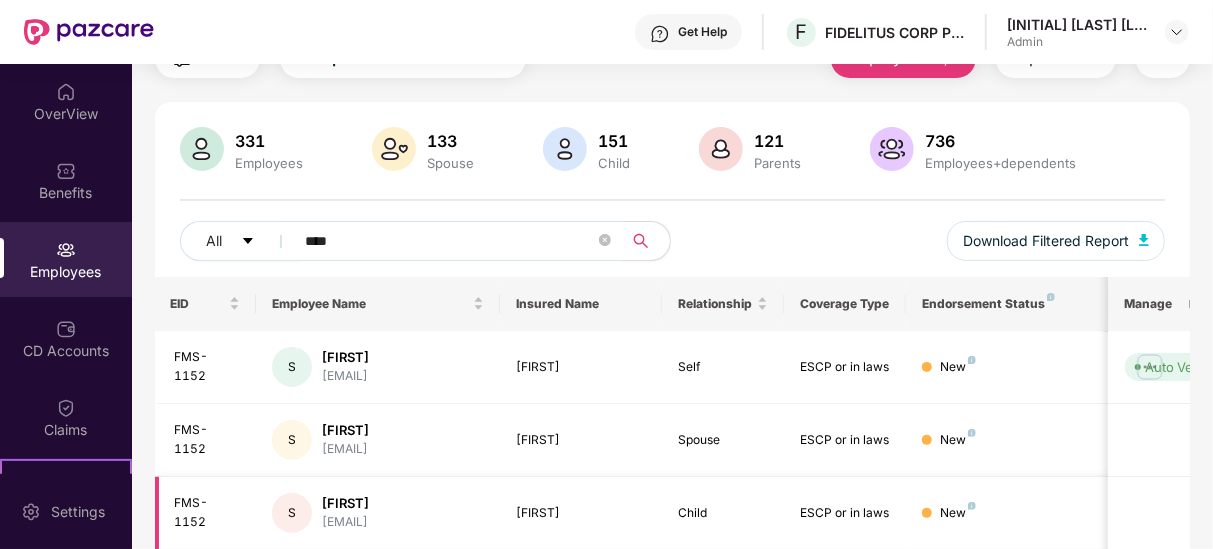 scroll, scrollTop: 240, scrollLeft: 0, axis: vertical 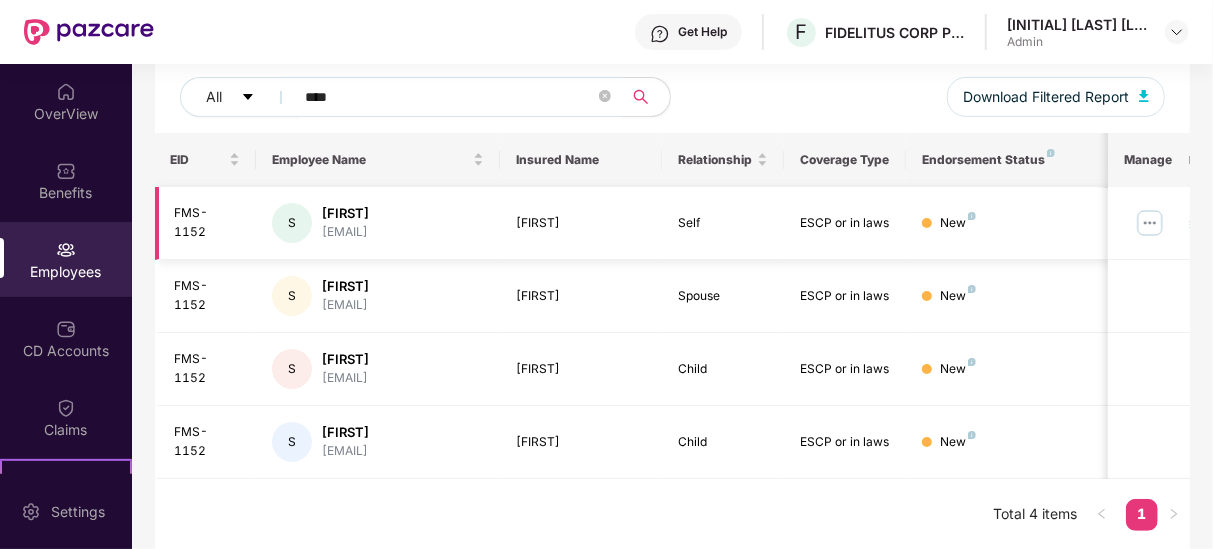 type on "****" 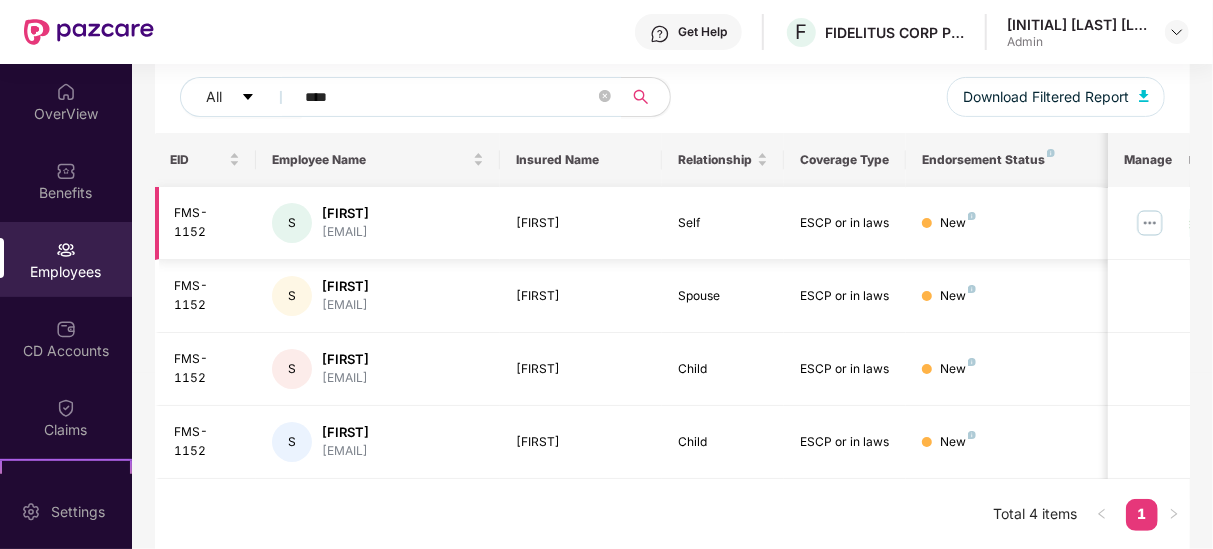 click at bounding box center [1150, 223] 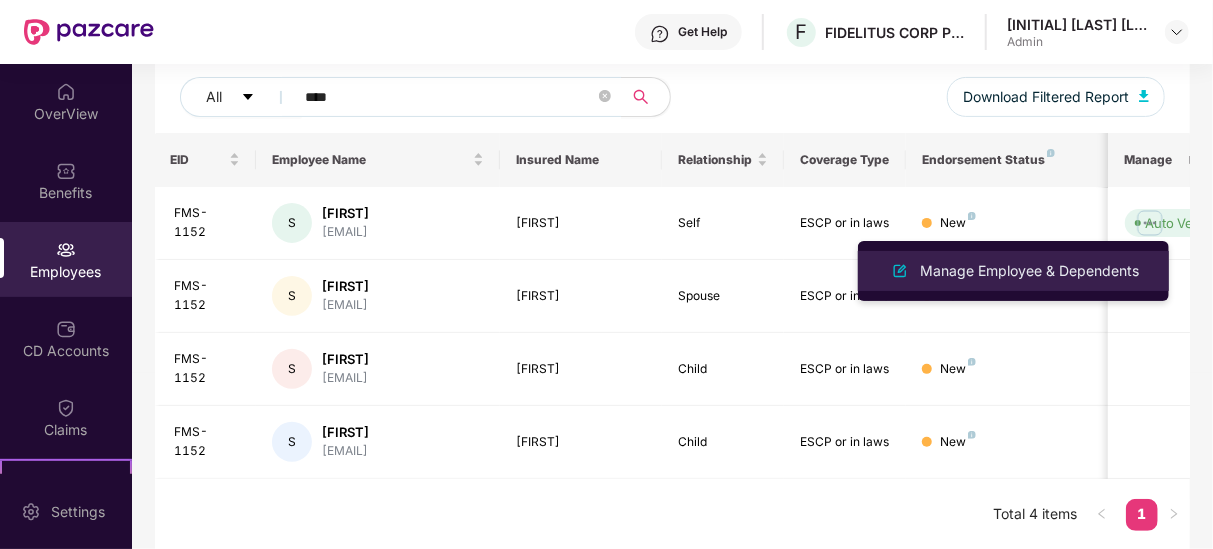 click on "Manage Employee & Dependents" at bounding box center (1029, 271) 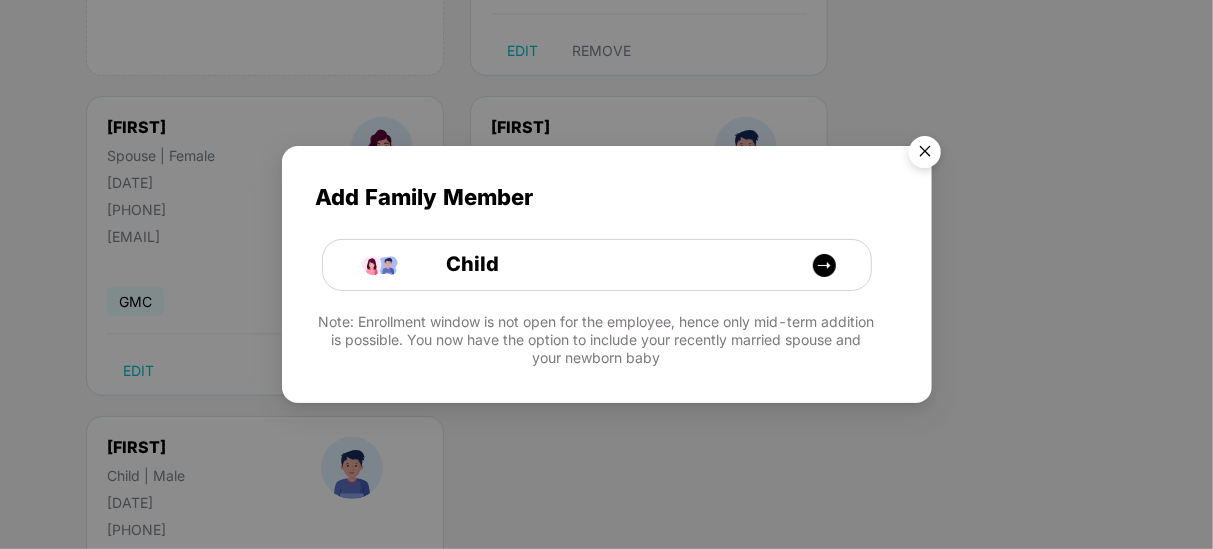 scroll, scrollTop: 410, scrollLeft: 0, axis: vertical 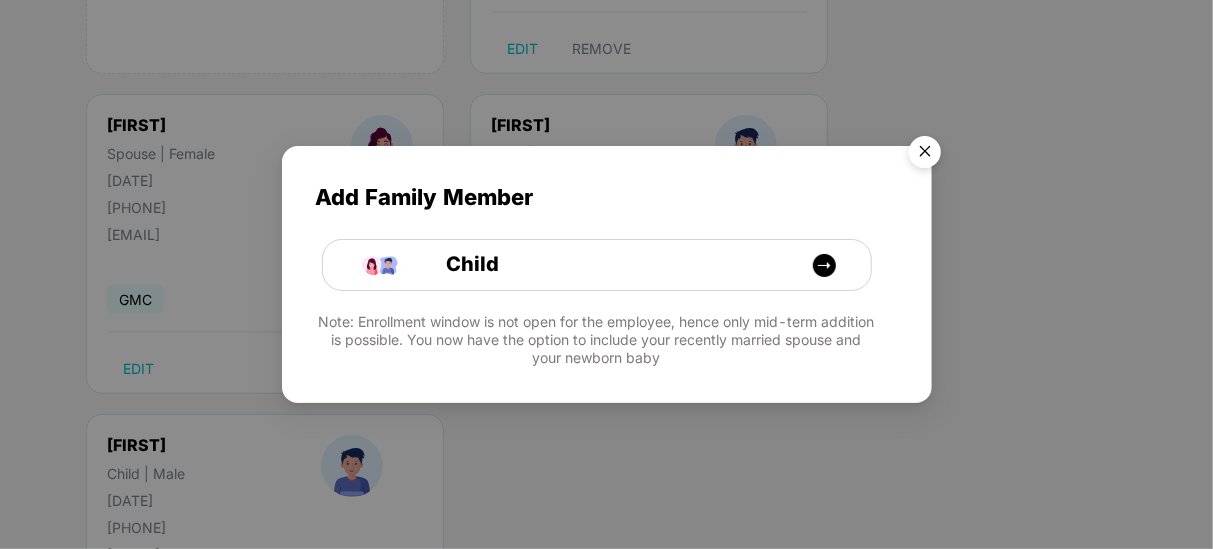 click at bounding box center [925, 155] 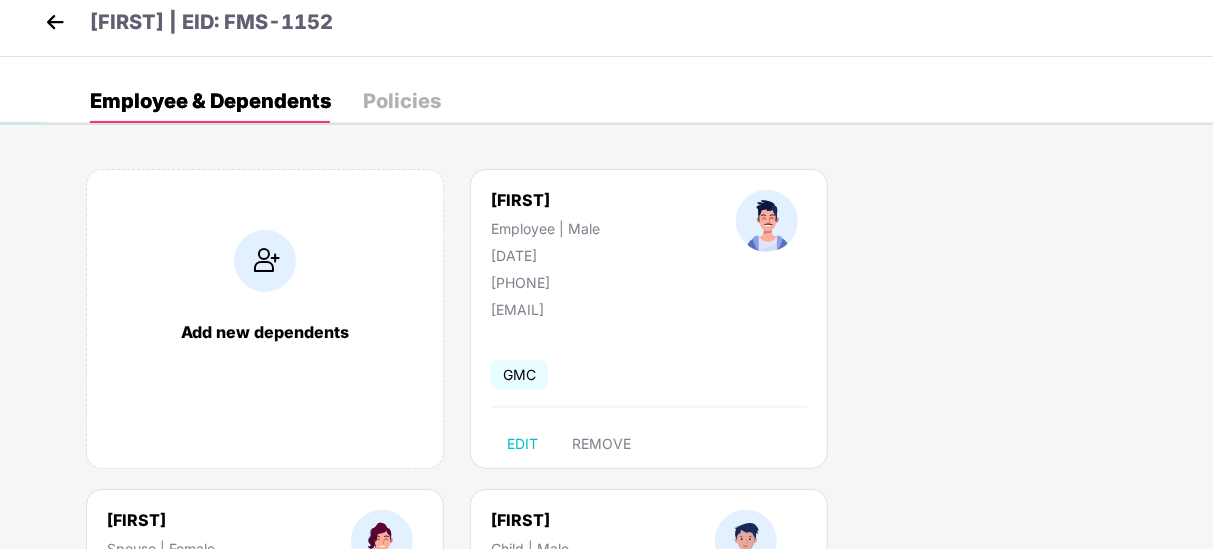 scroll, scrollTop: 16, scrollLeft: 0, axis: vertical 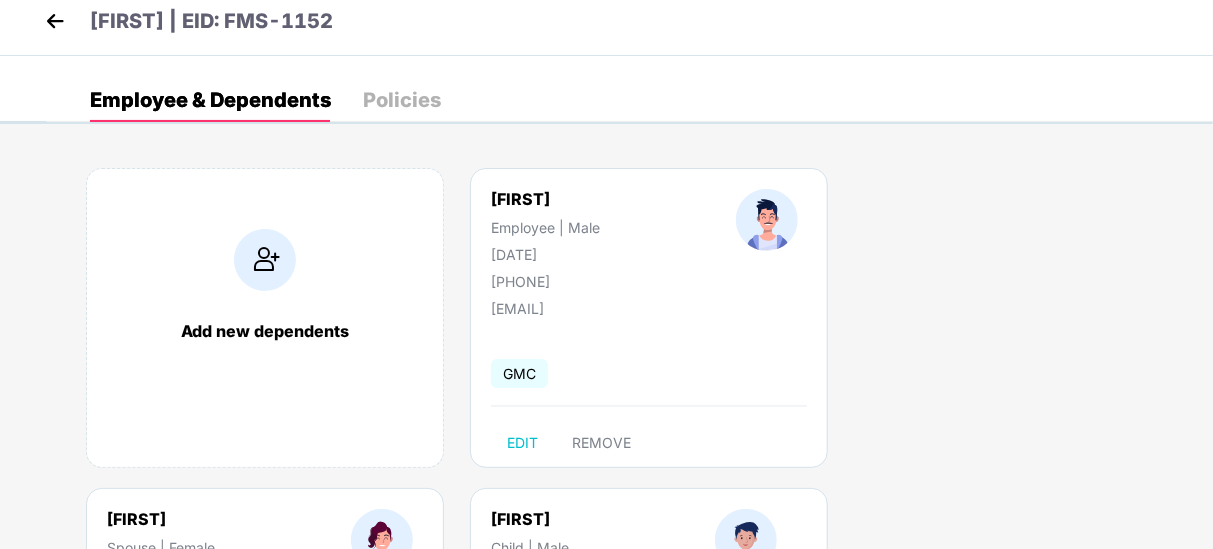click at bounding box center [55, 21] 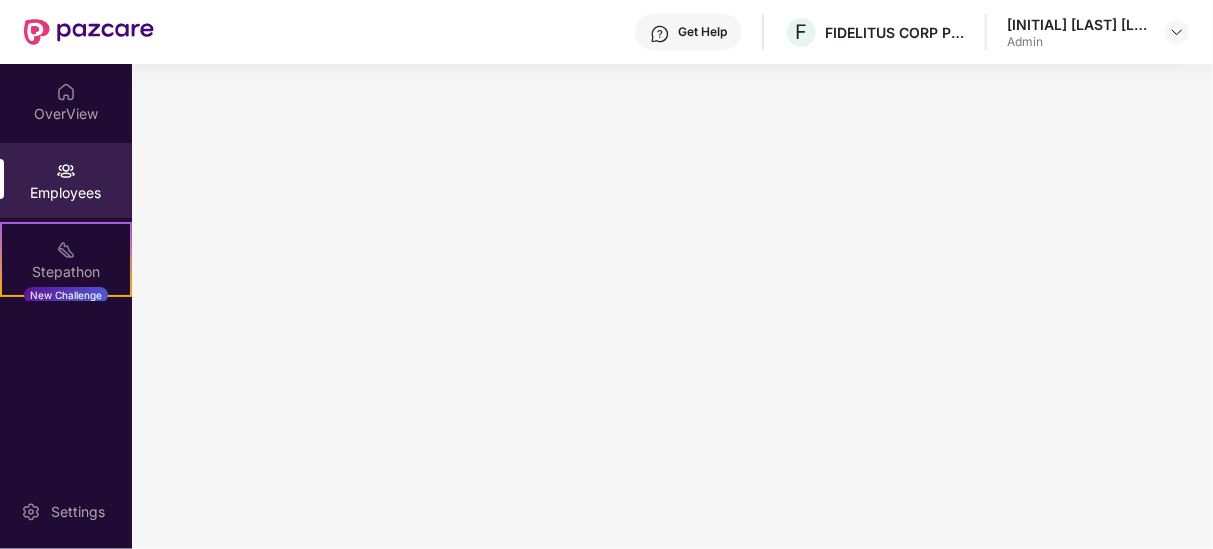 scroll, scrollTop: 0, scrollLeft: 0, axis: both 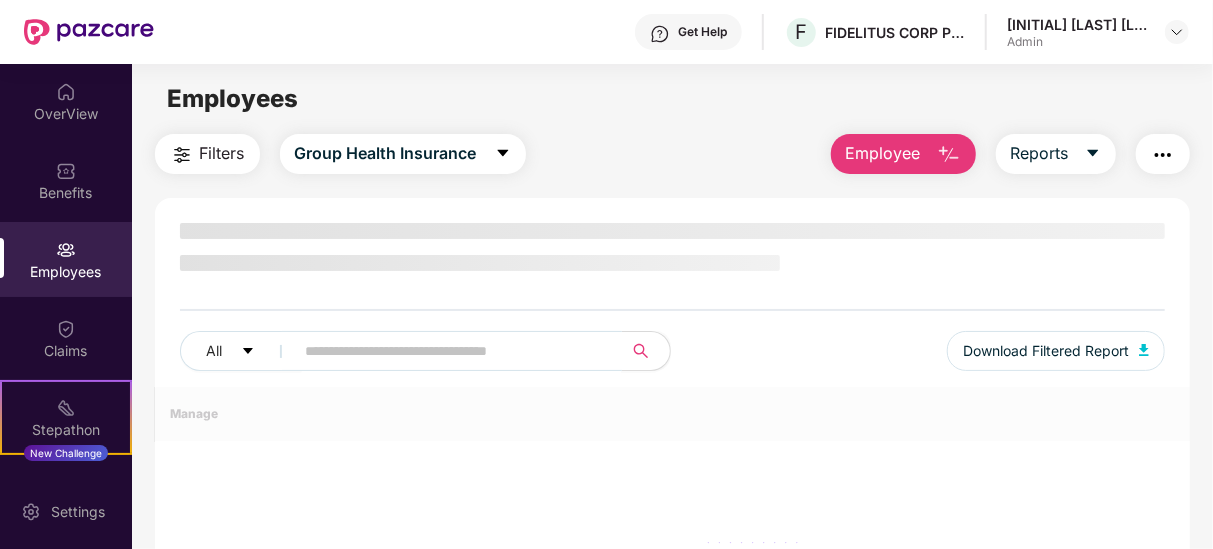 click at bounding box center [451, 351] 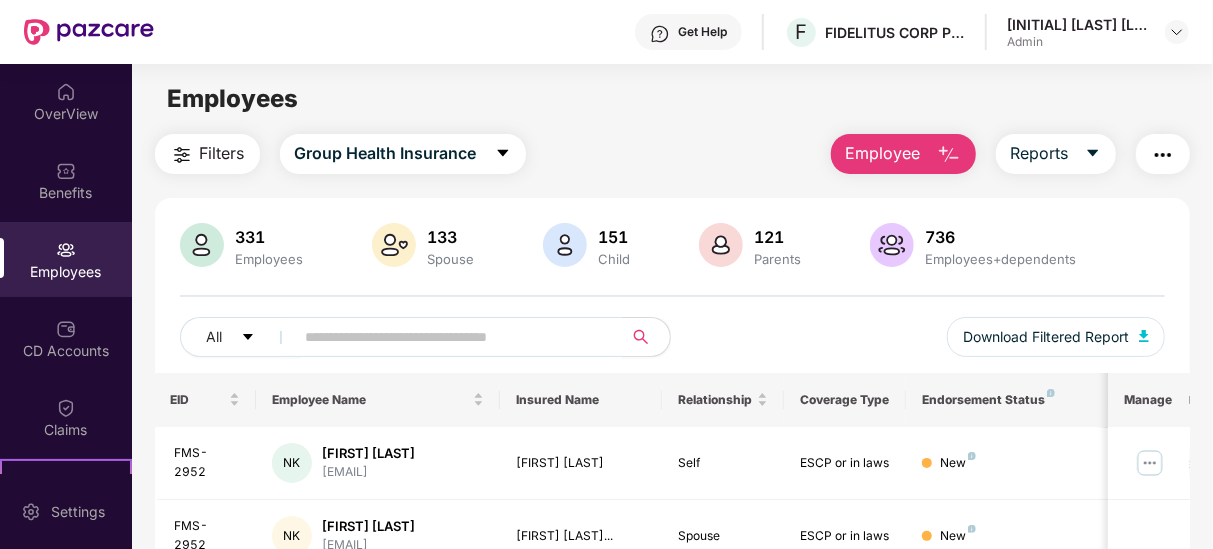 paste on "****" 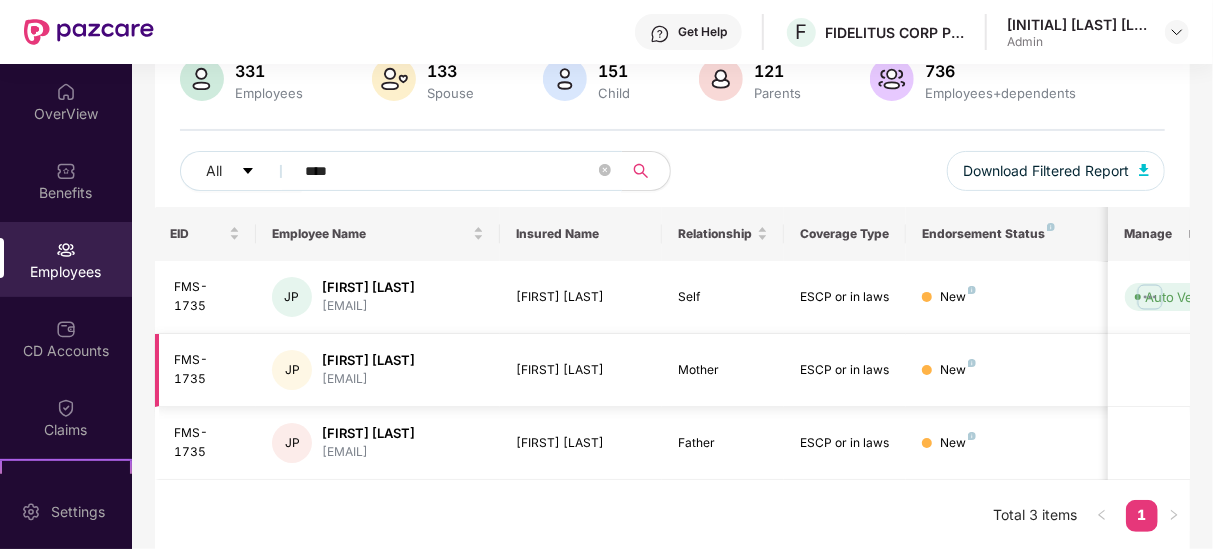 scroll, scrollTop: 168, scrollLeft: 0, axis: vertical 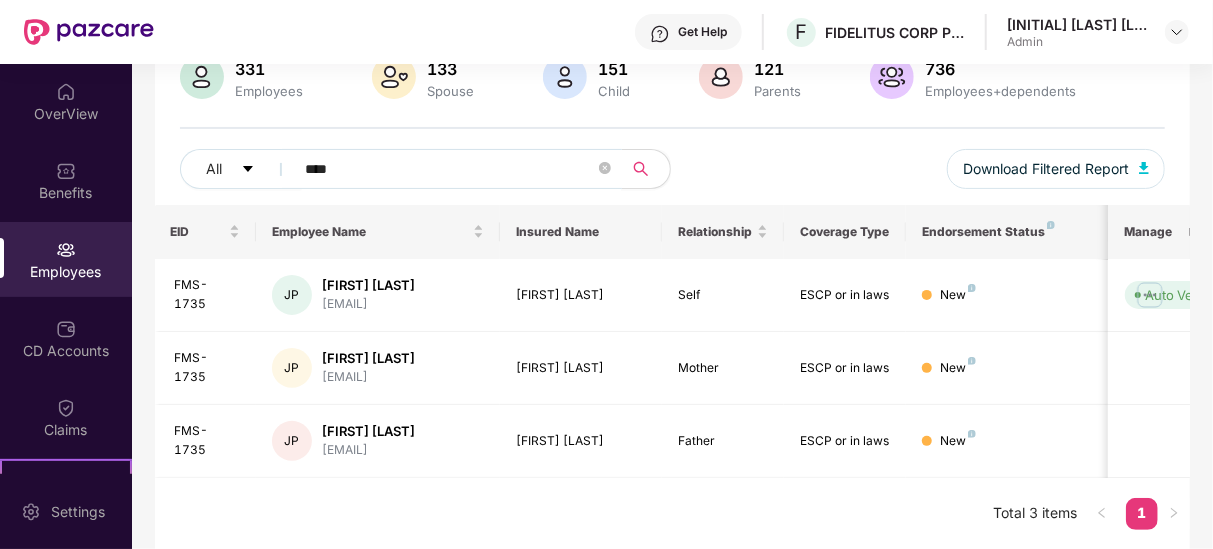 type on "****" 